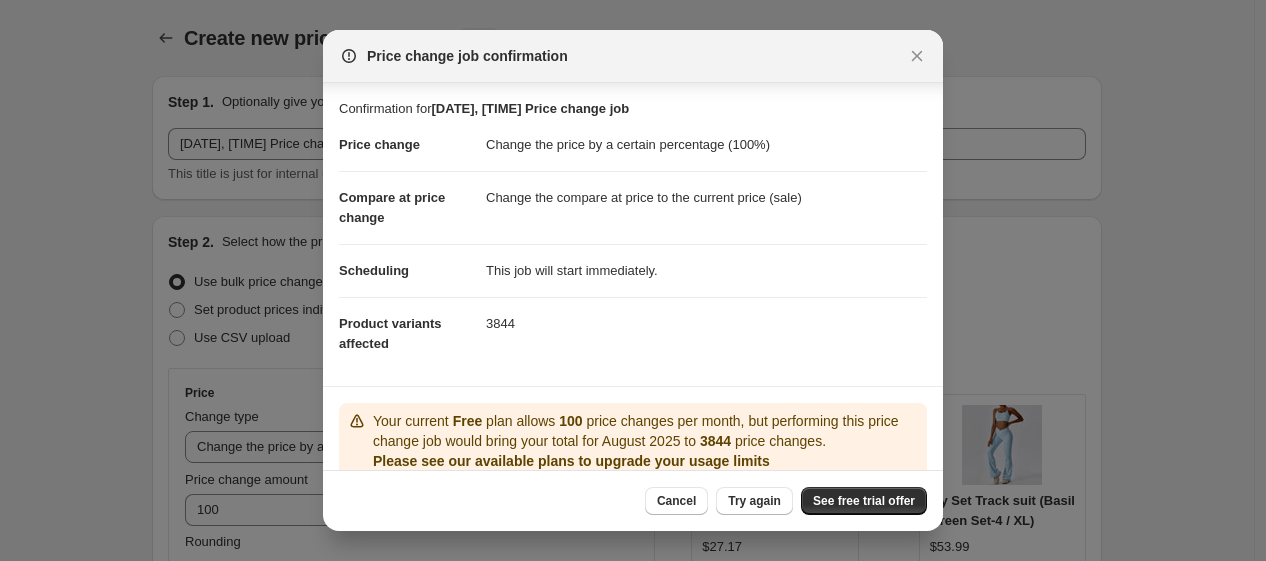 select on "percentage" 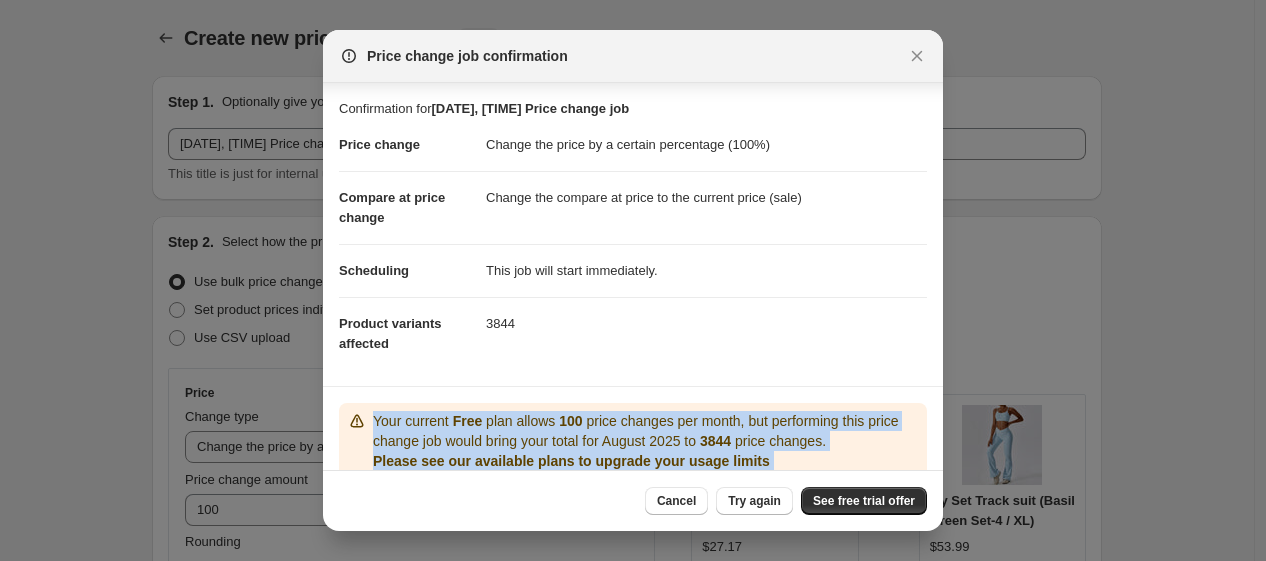 scroll, scrollTop: 1440, scrollLeft: 0, axis: vertical 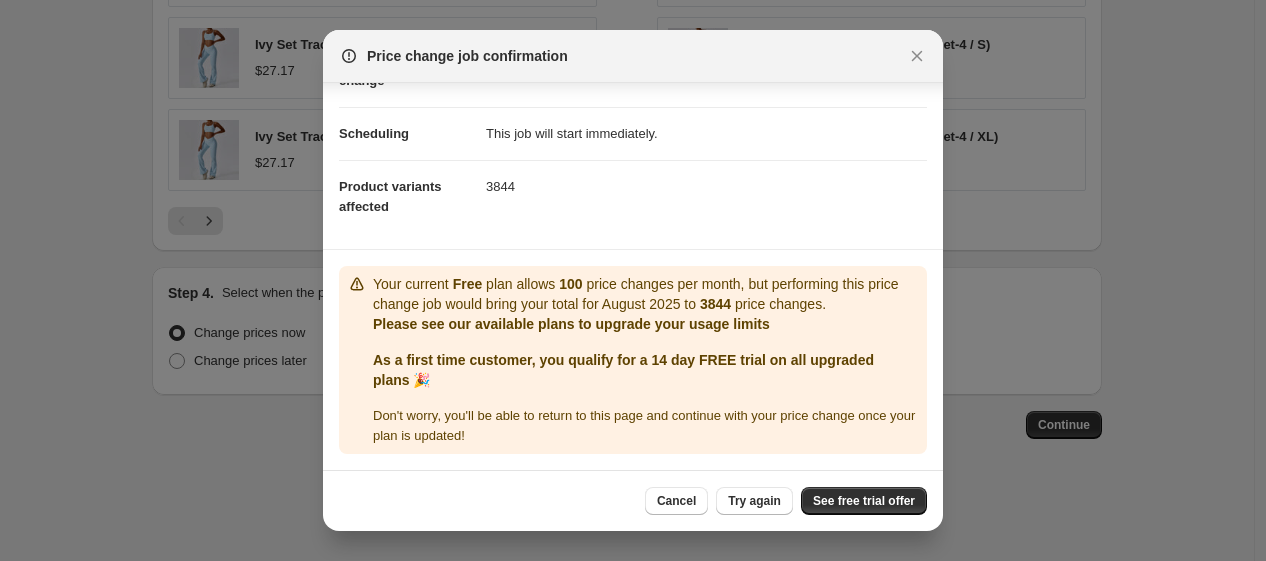 click on "3844" at bounding box center [706, 186] 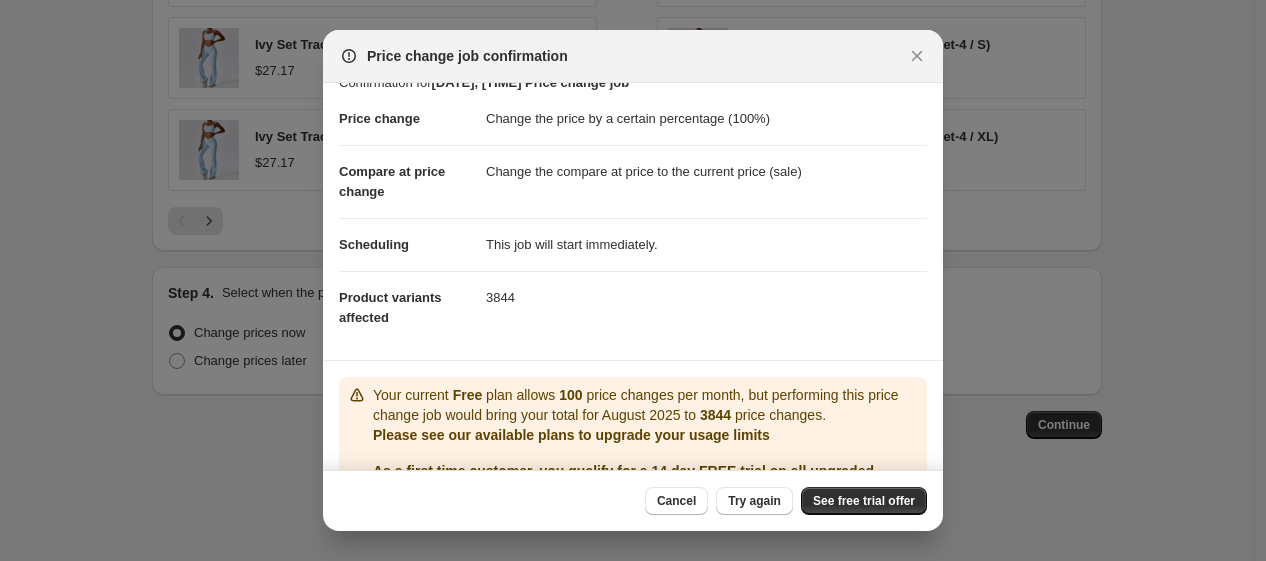 scroll, scrollTop: 0, scrollLeft: 0, axis: both 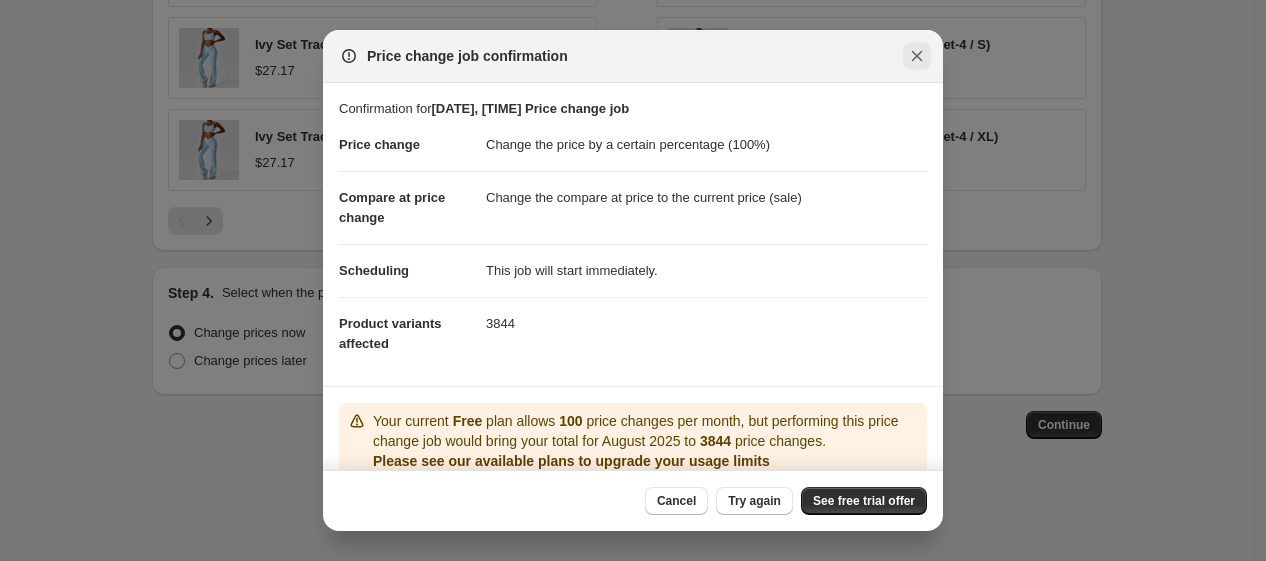 click 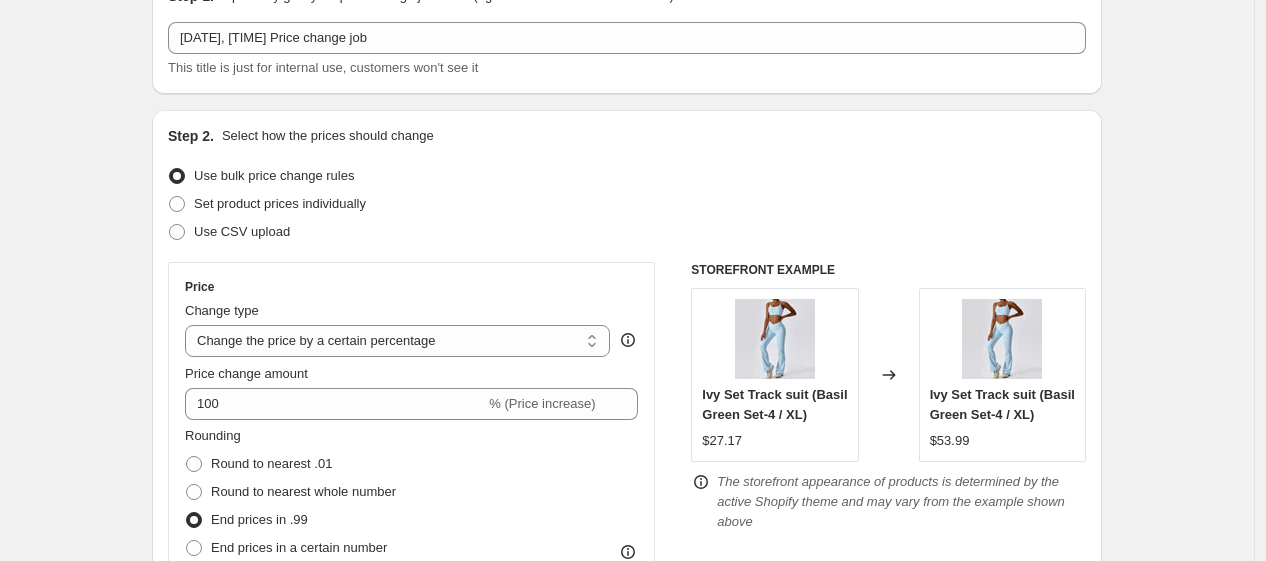scroll, scrollTop: 0, scrollLeft: 0, axis: both 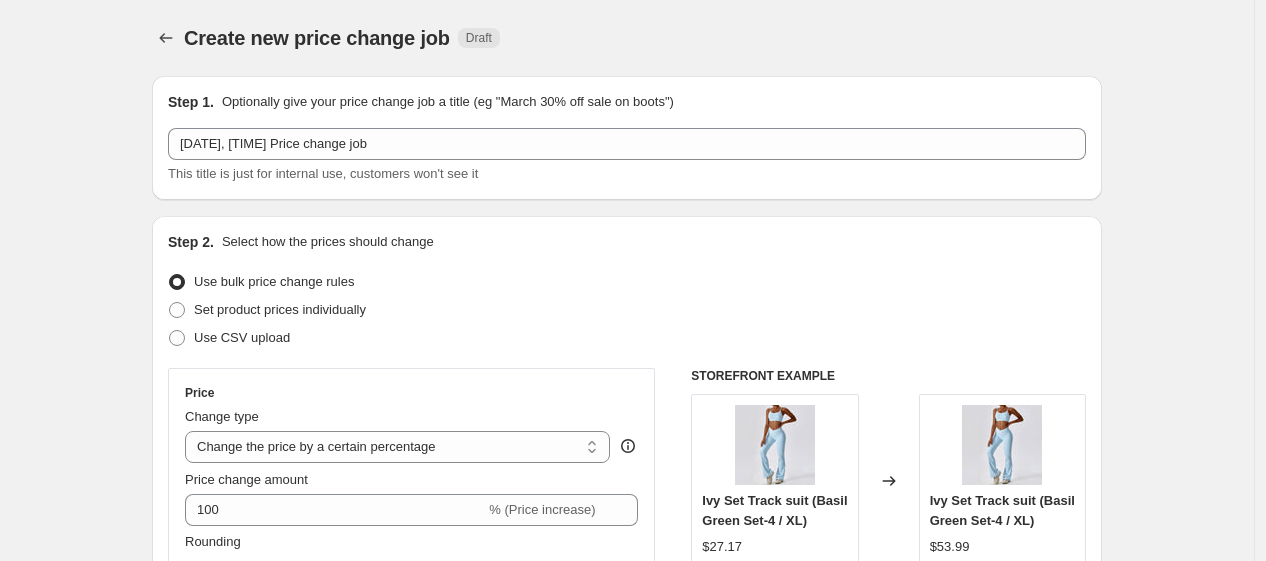 drag, startPoint x: 485, startPoint y: 3, endPoint x: 148, endPoint y: 112, distance: 354.1892 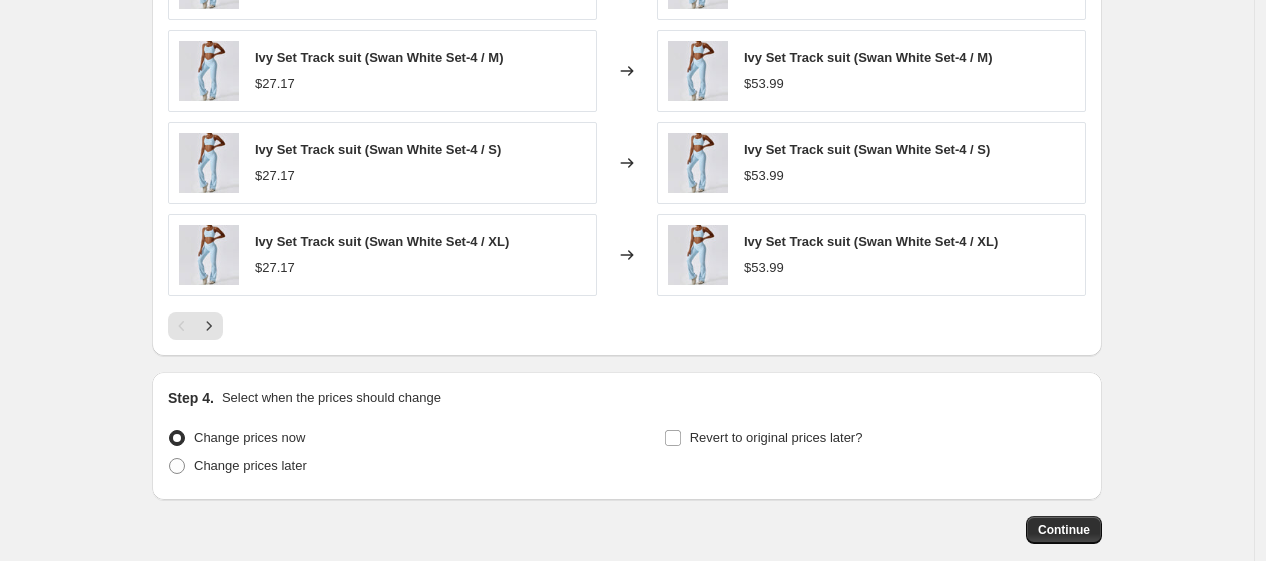 scroll, scrollTop: 1440, scrollLeft: 0, axis: vertical 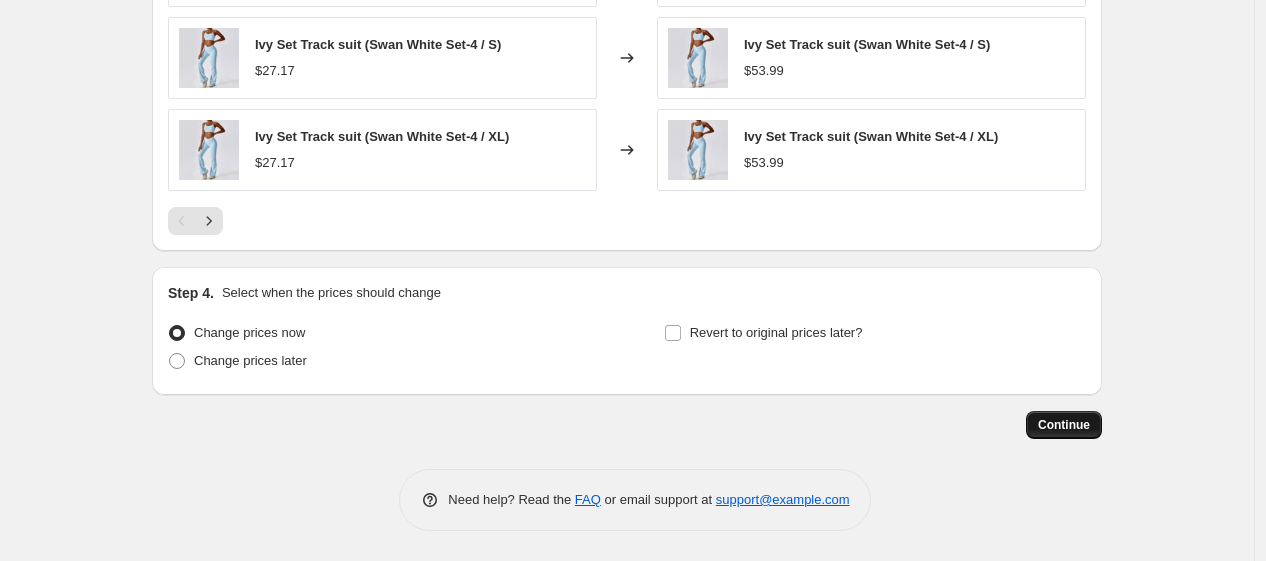 click on "Continue" at bounding box center [1064, 425] 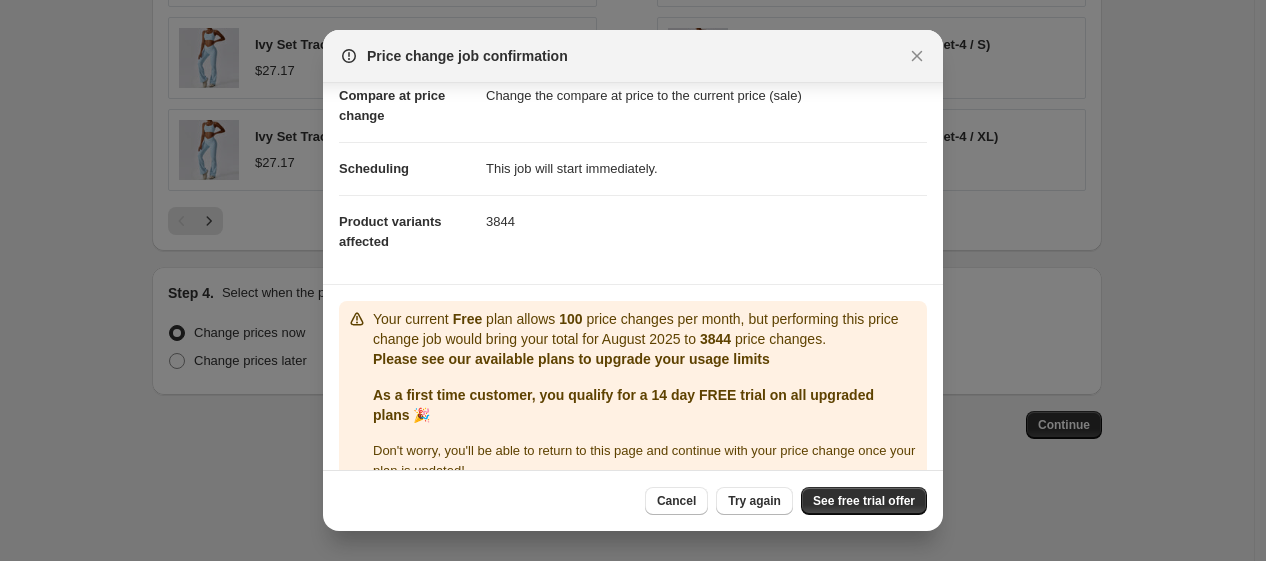 scroll, scrollTop: 137, scrollLeft: 0, axis: vertical 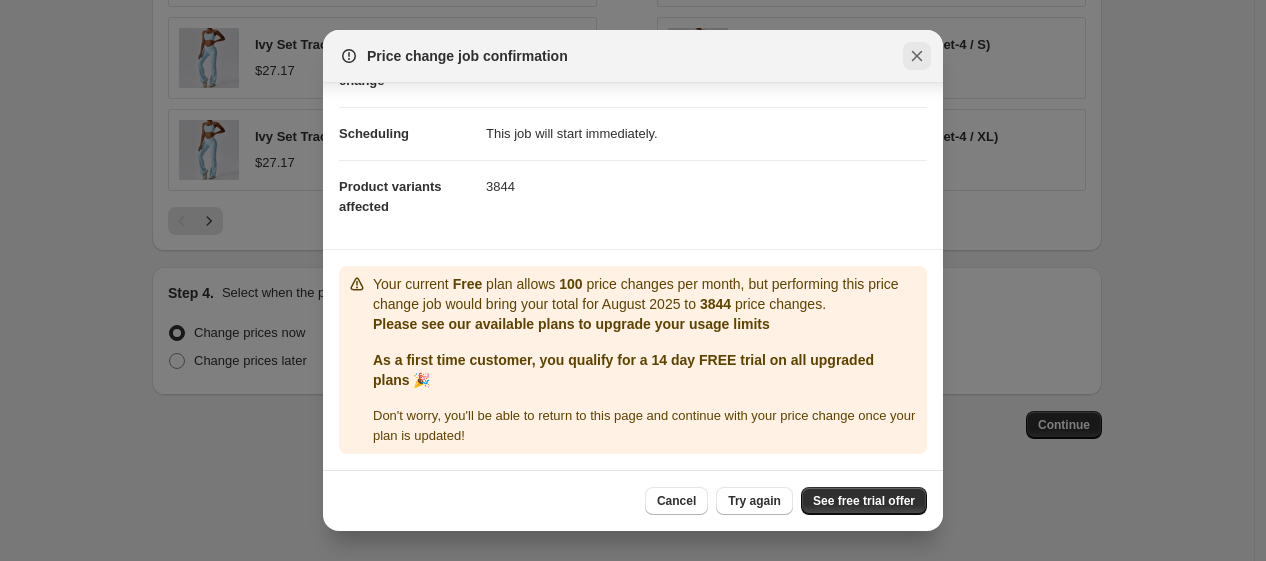 click 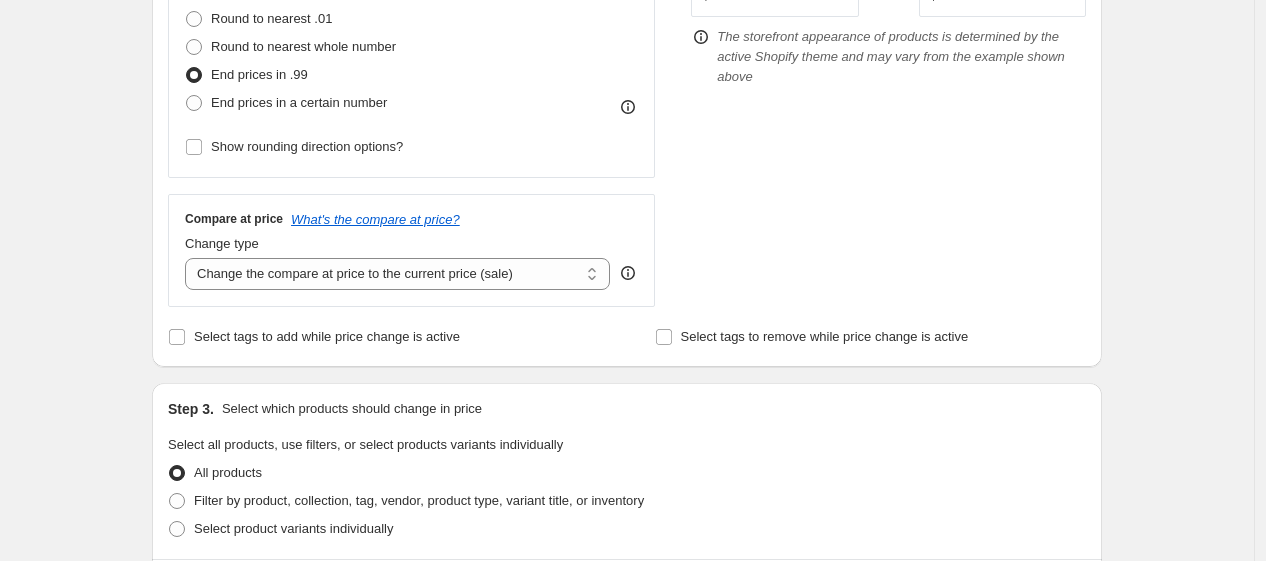 scroll, scrollTop: 106, scrollLeft: 0, axis: vertical 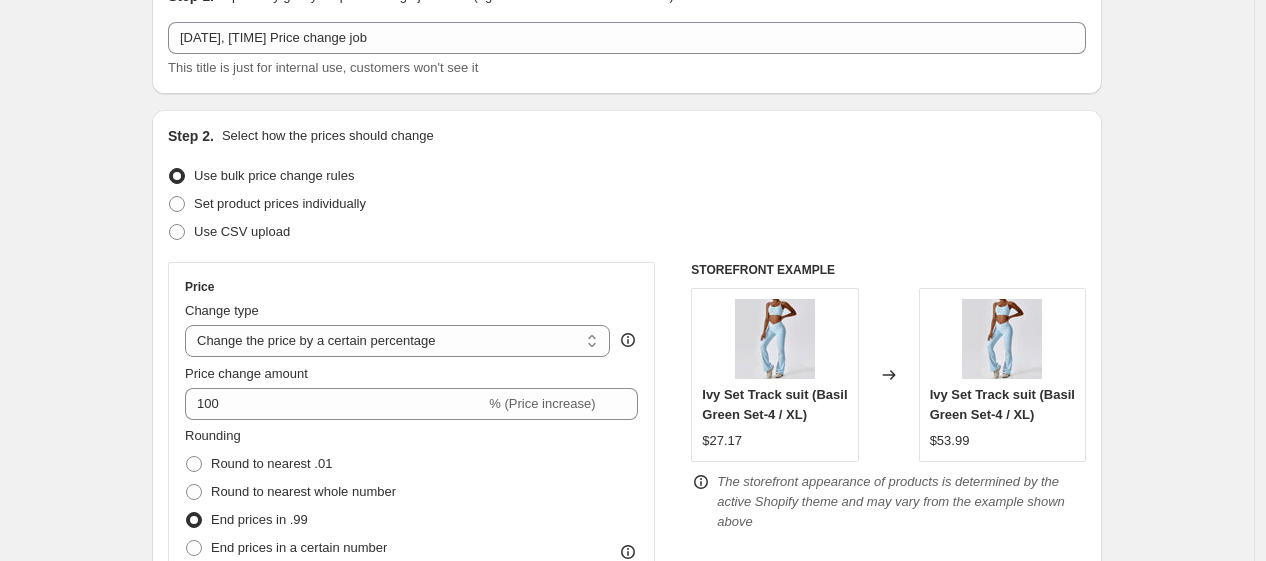 click on "Use bulk price change rules" at bounding box center [627, 176] 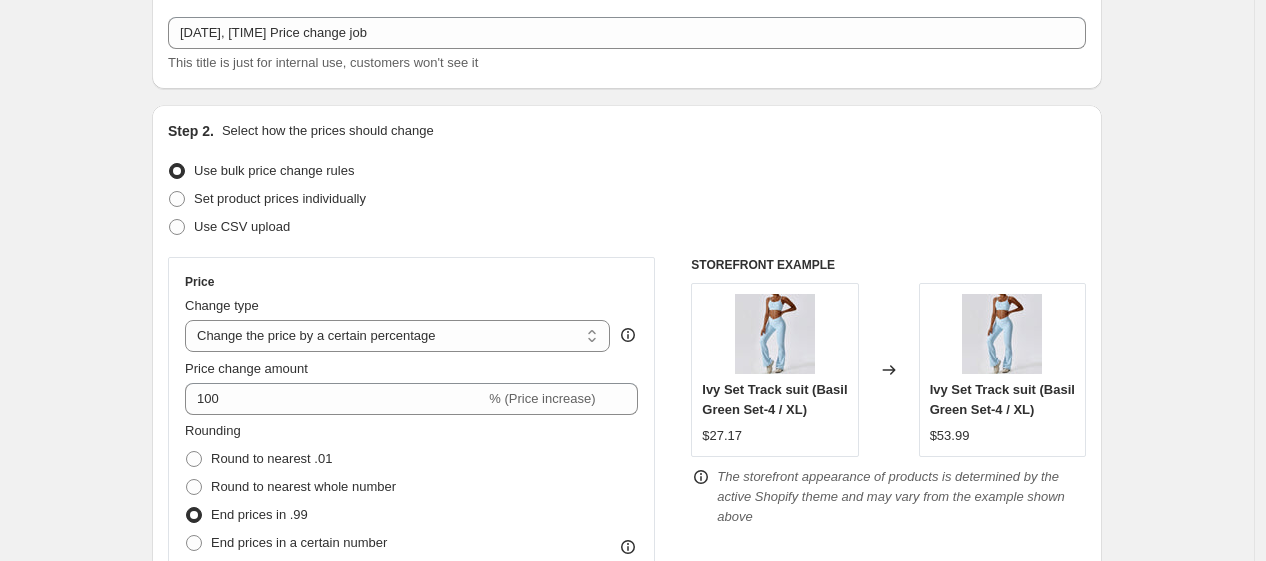 scroll, scrollTop: 222, scrollLeft: 0, axis: vertical 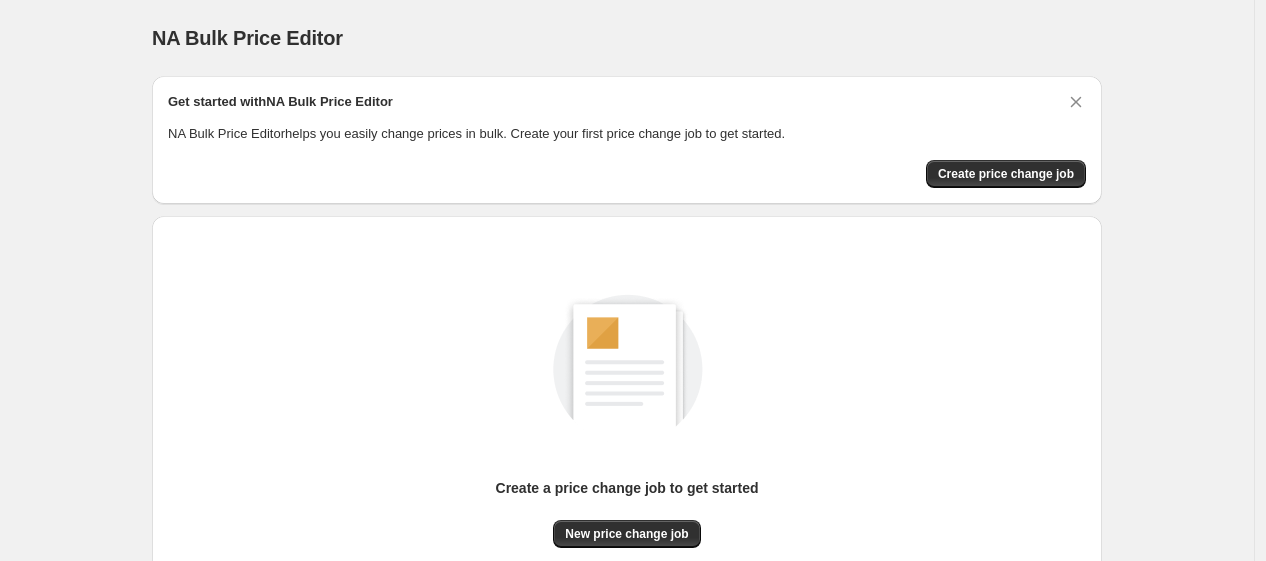 click on "NA Bulk Price Editor. This page is ready NA Bulk Price Editor Get started with  NA Bulk Price Editor NA Bulk Price Editor  helps you easily change prices in bulk. Create your first price change job to get started. Create price change job Create a price change job to get started New price change job Need help? Read the   FAQ   or email support at   support+a61072@northern-apps.com" at bounding box center [627, 375] 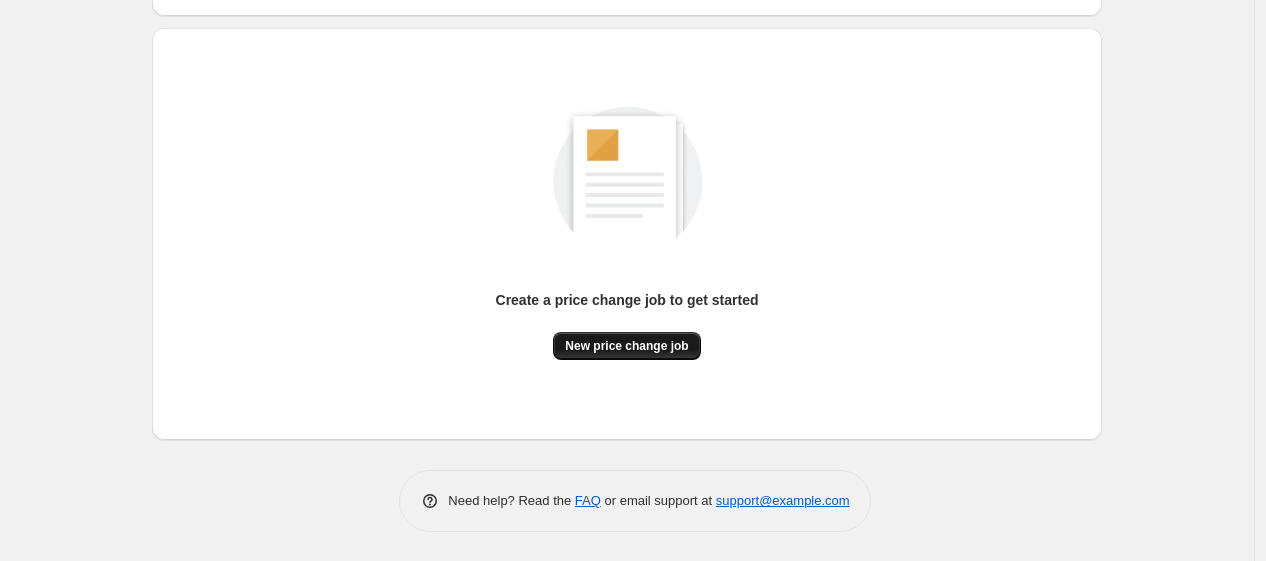 click on "New price change job" at bounding box center (626, 346) 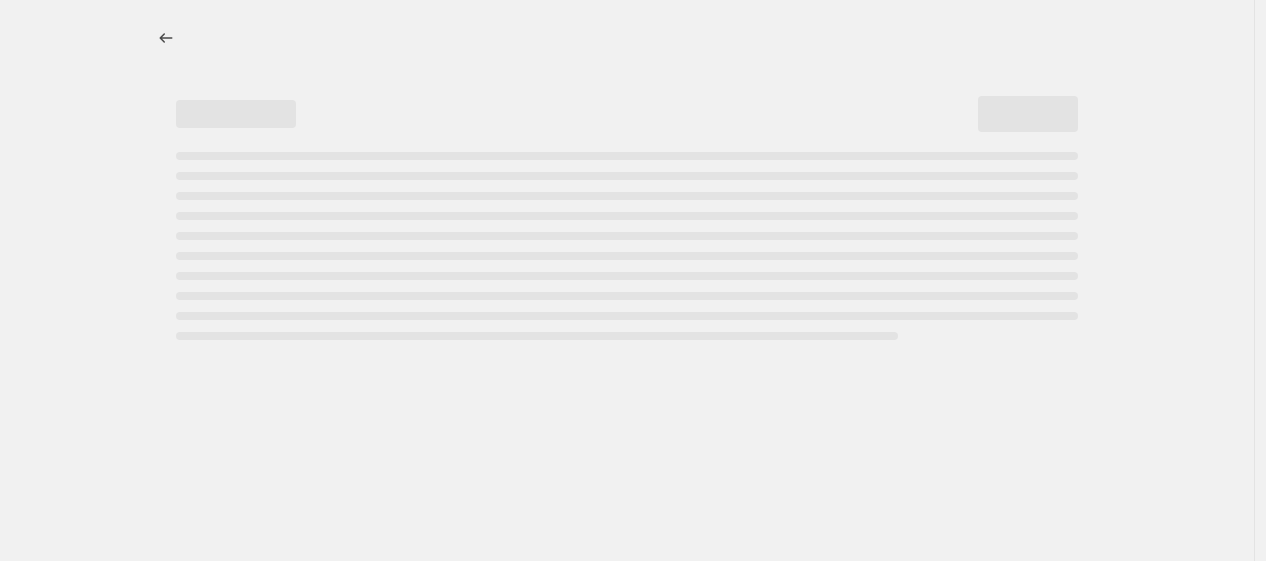 scroll, scrollTop: 0, scrollLeft: 0, axis: both 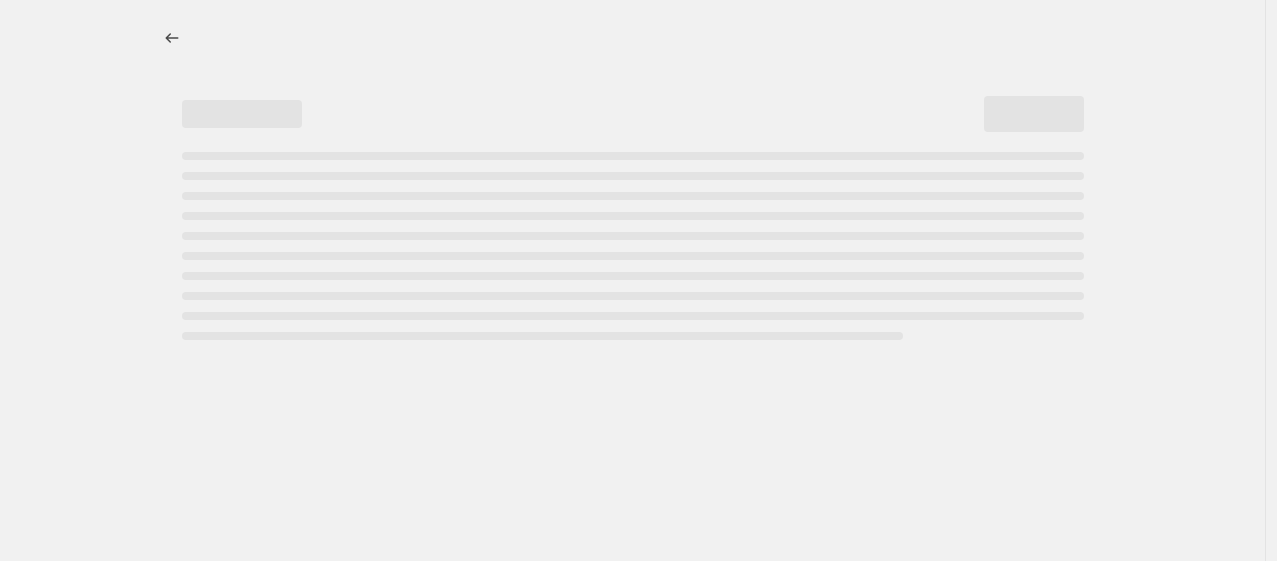click at bounding box center [632, 280] 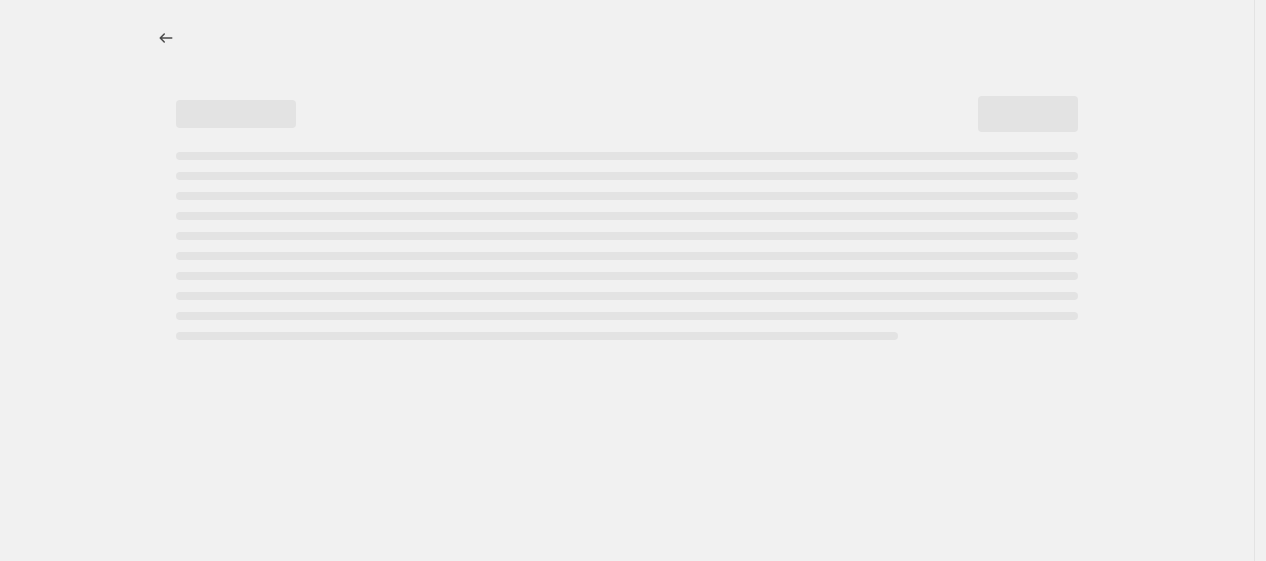 select on "percentage" 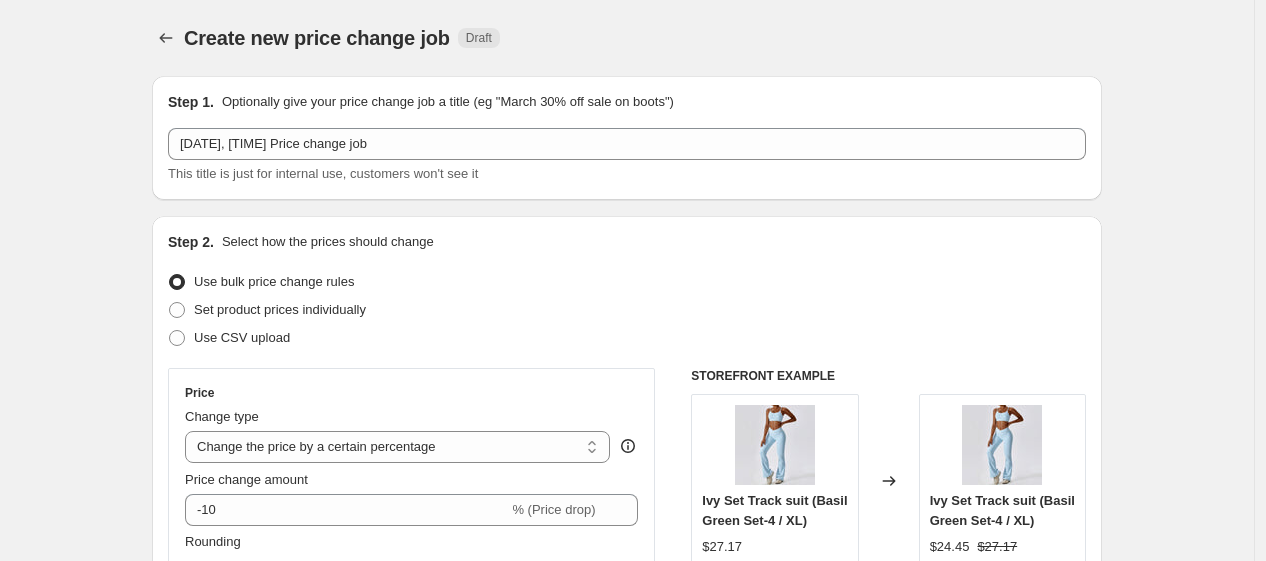 click on "Create new price change job. This page is ready Create new price change job Draft Step 1. Optionally give your price change job a title (eg "March 30% off sale on boots") Aug 4, 2025, 3:32:08 AM Price change job This title is just for internal use, customers won't see it Step 2. Select how the prices should change Use bulk price change rules Set product prices individually Use CSV upload Price Change type Change the price to a certain amount Change the price by a certain amount Change the price by a certain percentage Change the price to the current compare at price (price before sale) Change the price by a certain amount relative to the compare at price Change the price by a certain percentage relative to the compare at price Don't change the price Change the price by a certain percentage relative to the cost per item Change price to certain cost margin Change the price by a certain percentage Price change amount -10 % (Price drop) Rounding Round to nearest .01 Round to nearest whole number End prices in .99" at bounding box center (627, 999) 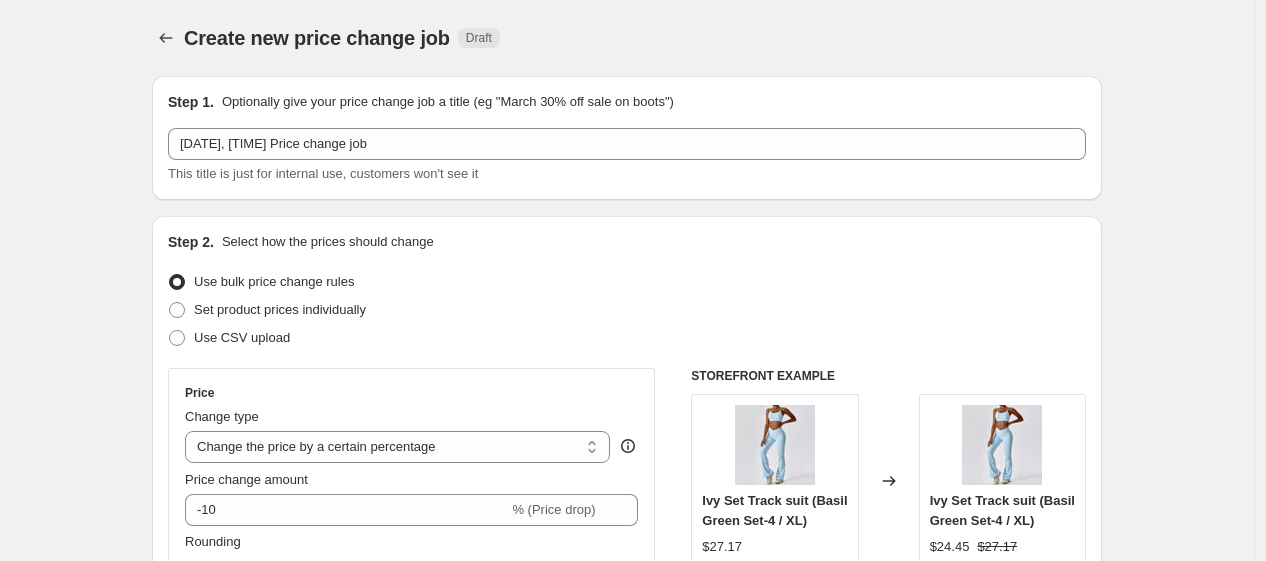 click on "Create new price change job Draft" at bounding box center (488, 38) 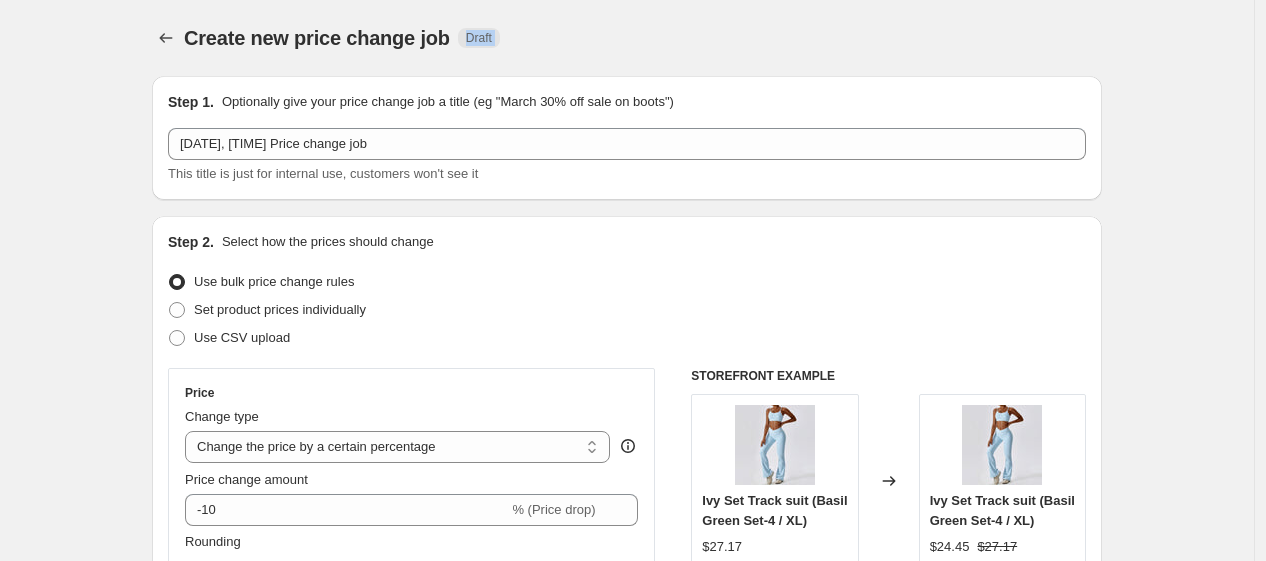 click on "Create new price change job Draft" at bounding box center [488, 38] 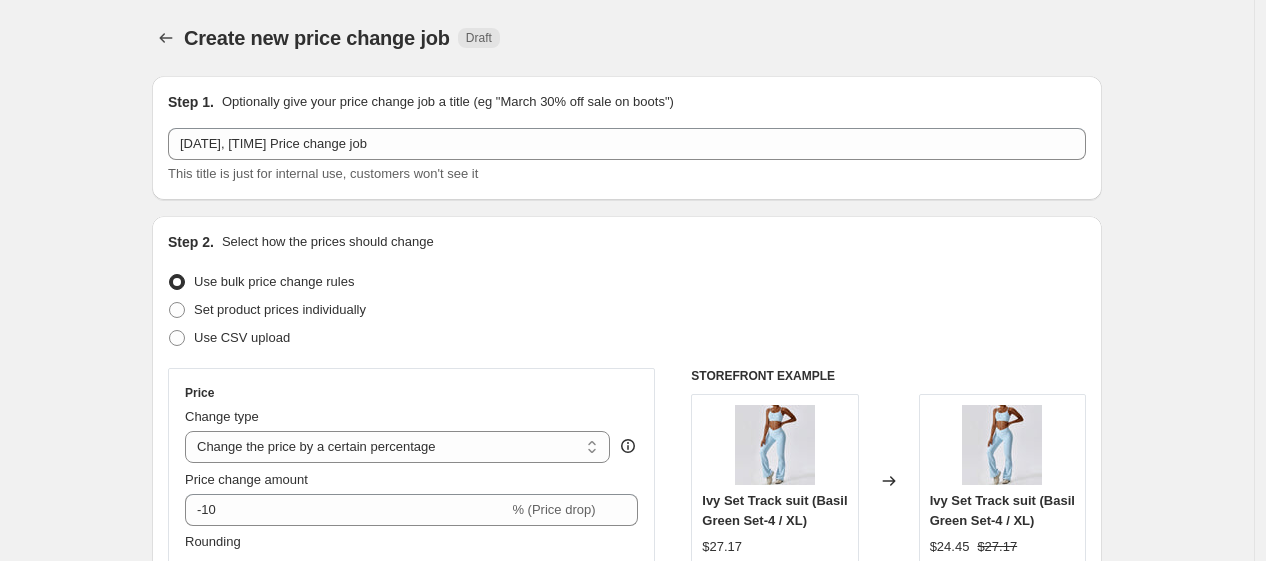 click on "Create new price change job. This page is ready Create new price change job Draft Step 1. Optionally give your price change job a title (eg "March 30% off sale on boots") Aug 4, 2025, 3:32:08 AM Price change job This title is just for internal use, customers won't see it Step 2. Select how the prices should change Use bulk price change rules Set product prices individually Use CSV upload Price Change type Change the price to a certain amount Change the price by a certain amount Change the price by a certain percentage Change the price to the current compare at price (price before sale) Change the price by a certain amount relative to the compare at price Change the price by a certain percentage relative to the compare at price Don't change the price Change the price by a certain percentage relative to the cost per item Change price to certain cost margin Change the price by a certain percentage Price change amount -10 % (Price drop) Rounding Round to nearest .01 Round to nearest whole number End prices in .99" at bounding box center (627, 999) 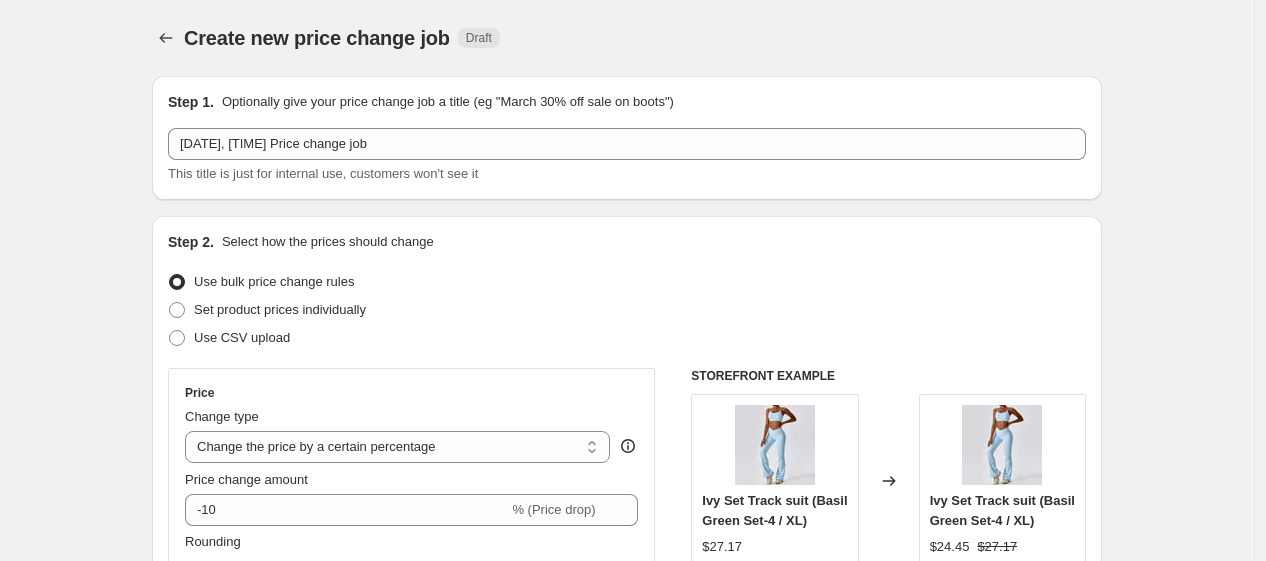 click on "Create new price change job. This page is ready Create new price change job Draft Step 1. Optionally give your price change job a title (eg "March 30% off sale on boots") Aug 4, 2025, 3:32:08 AM Price change job This title is just for internal use, customers won't see it Step 2. Select how the prices should change Use bulk price change rules Set product prices individually Use CSV upload Price Change type Change the price to a certain amount Change the price by a certain amount Change the price by a certain percentage Change the price to the current compare at price (price before sale) Change the price by a certain amount relative to the compare at price Change the price by a certain percentage relative to the compare at price Don't change the price Change the price by a certain percentage relative to the cost per item Change price to certain cost margin Change the price by a certain percentage Price change amount -10 % (Price drop) Rounding Round to nearest .01 Round to nearest whole number End prices in .99" at bounding box center (627, 999) 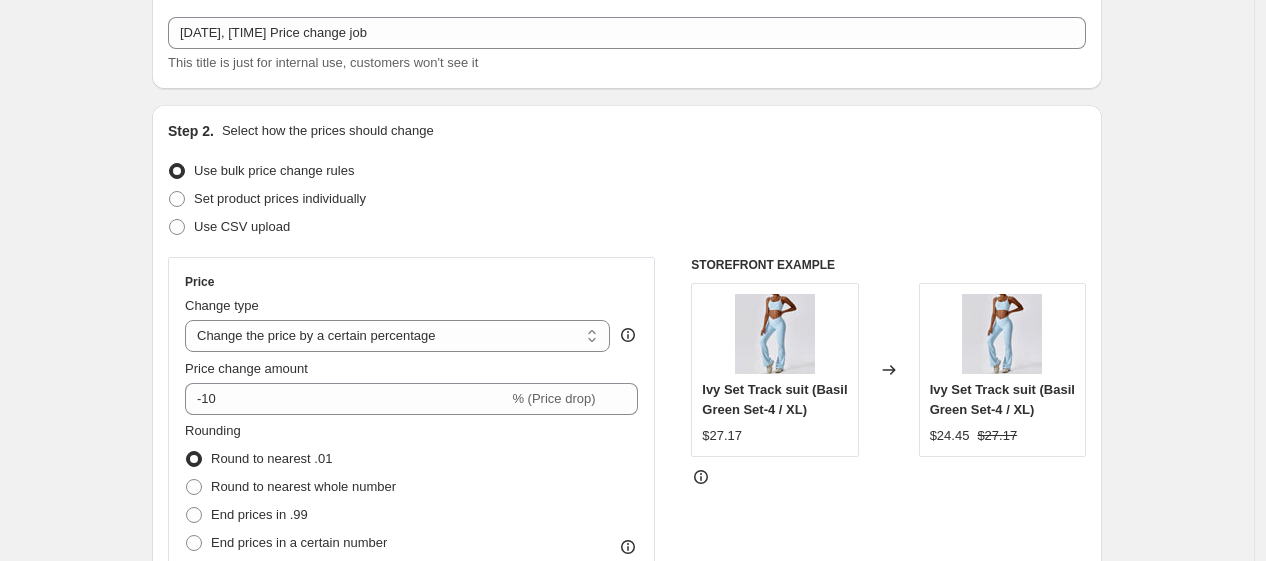 scroll, scrollTop: 0, scrollLeft: 0, axis: both 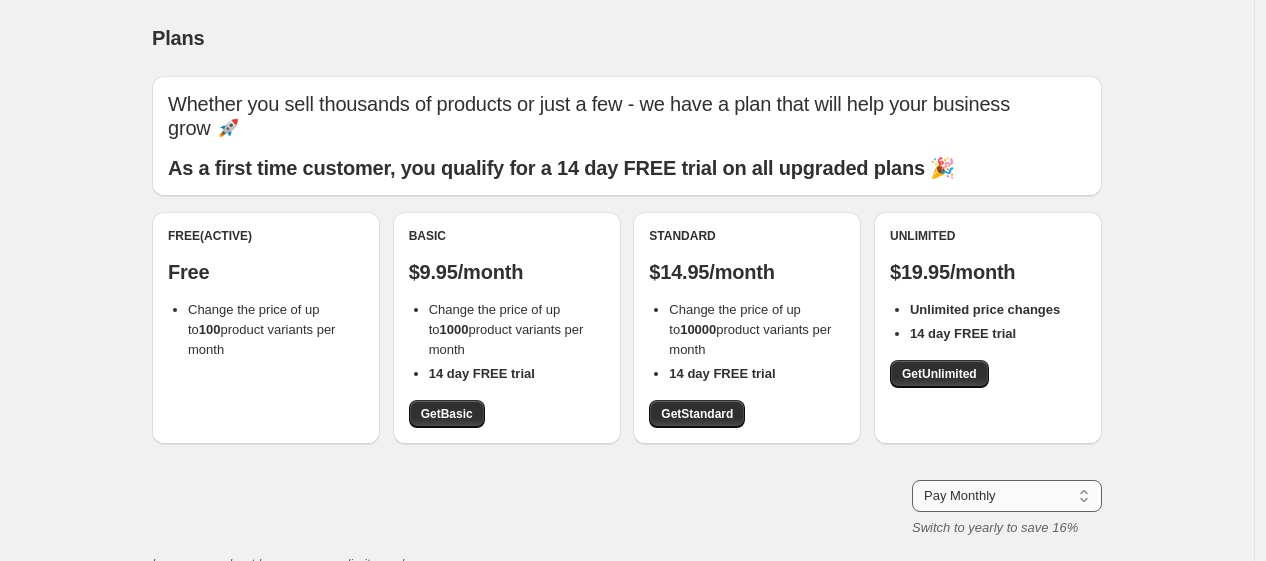 click on "Pay Monthly Pay Yearly (Save 16%)" at bounding box center [1007, 496] 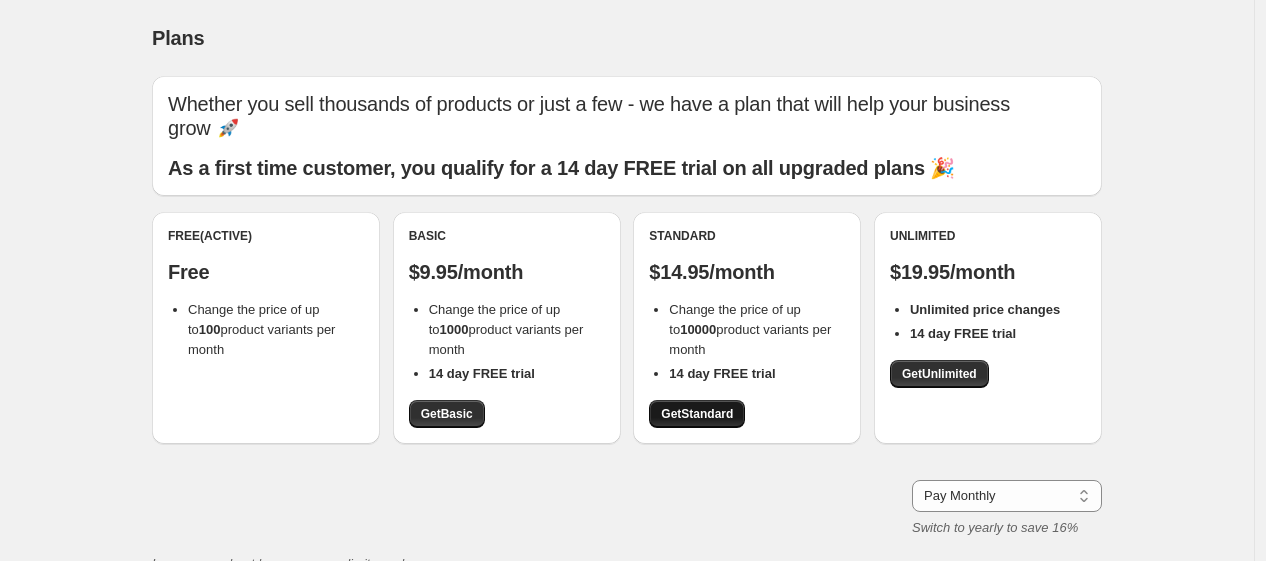 click on "Get  Standard" at bounding box center [697, 414] 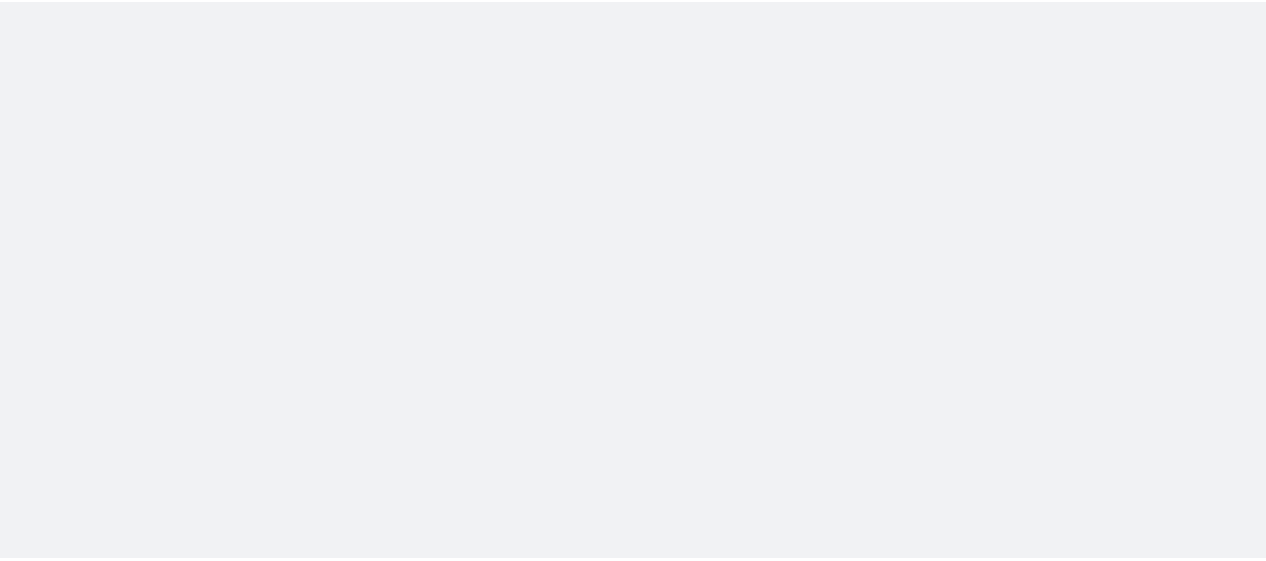 scroll, scrollTop: 0, scrollLeft: 0, axis: both 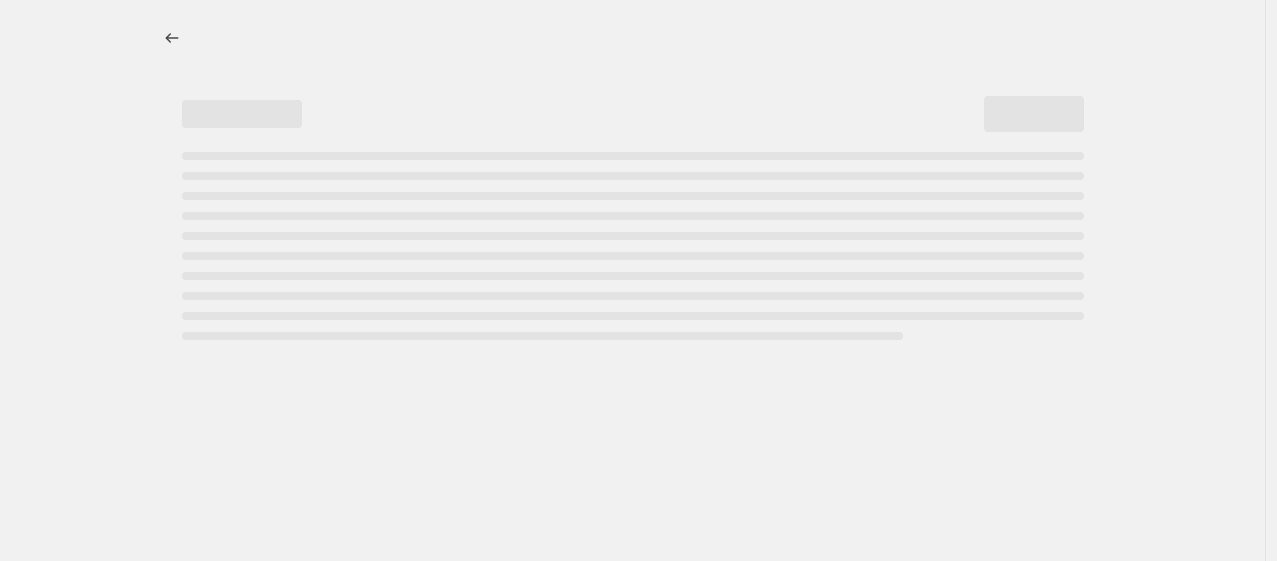 select on "percentage" 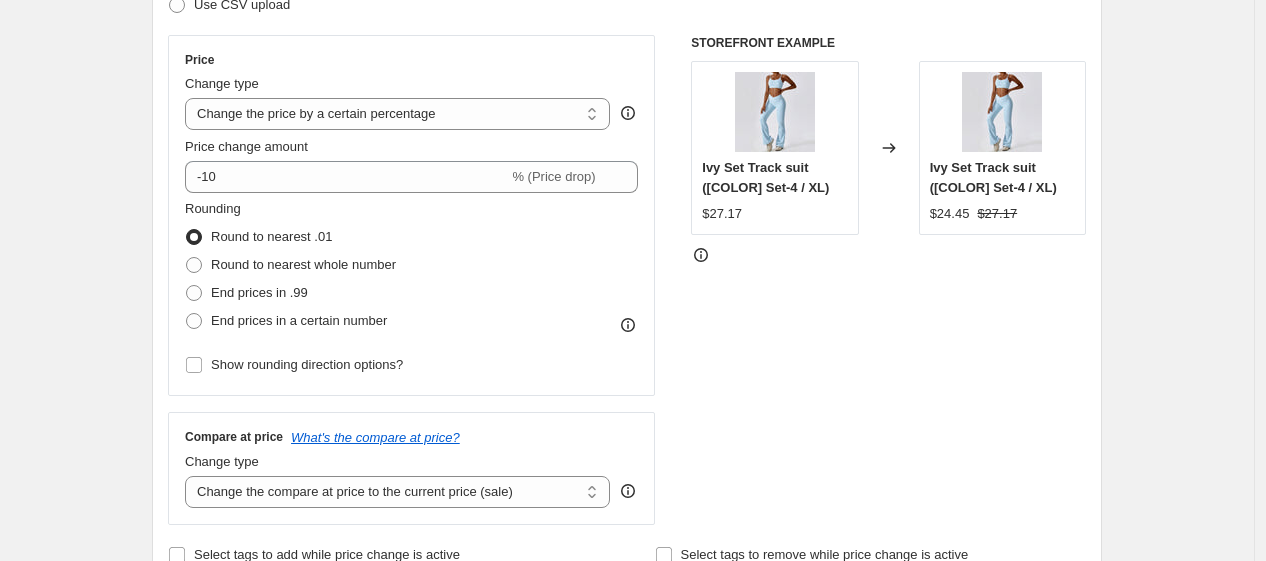 scroll, scrollTop: 222, scrollLeft: 0, axis: vertical 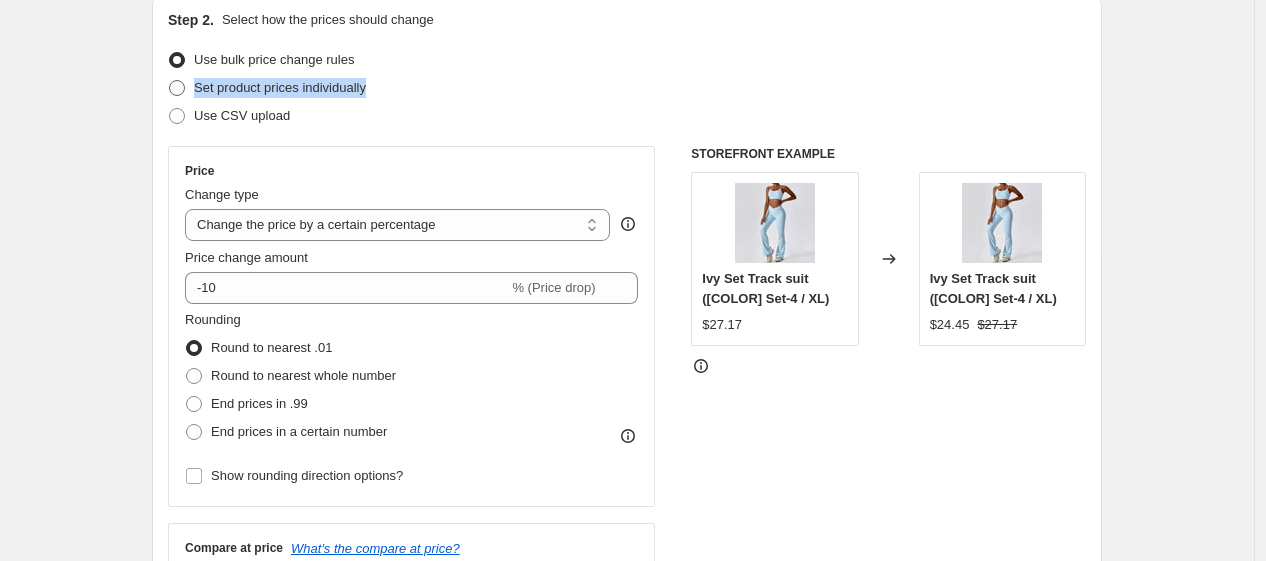drag, startPoint x: 446, startPoint y: 75, endPoint x: 191, endPoint y: 100, distance: 256.22256 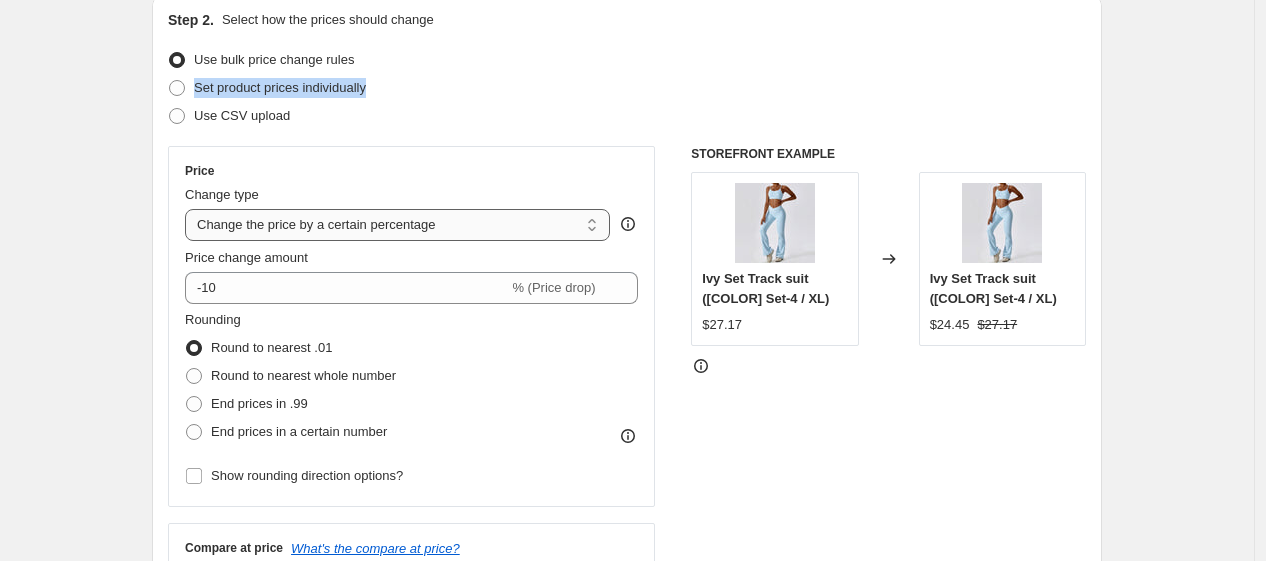 copy on "Set product prices individually" 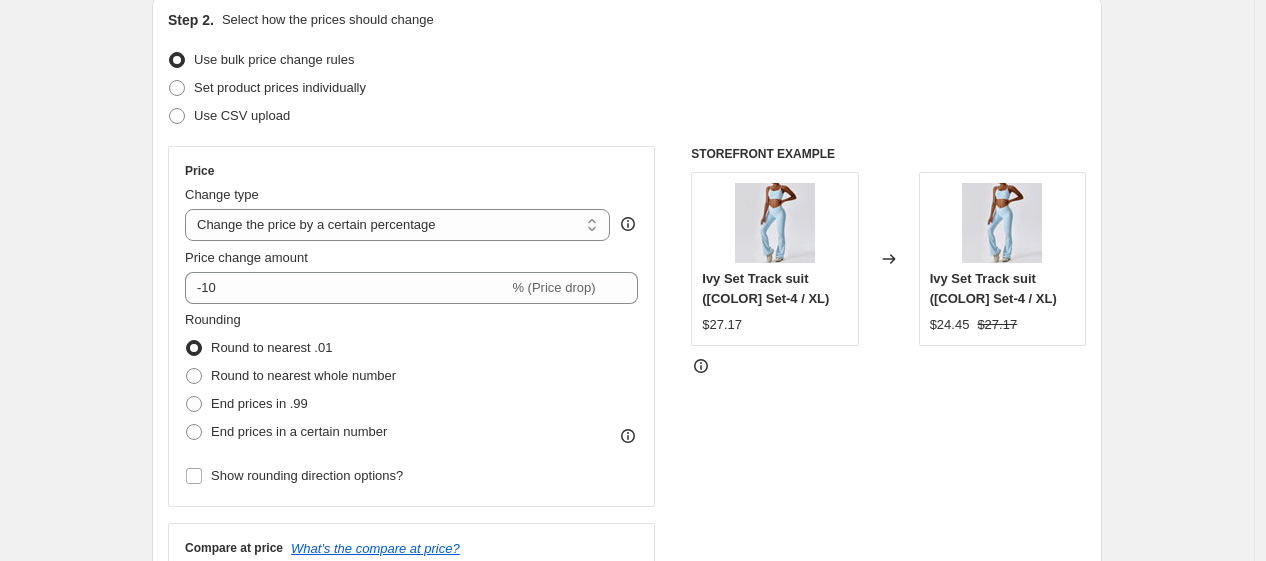 click on "Set product prices individually" at bounding box center [627, 88] 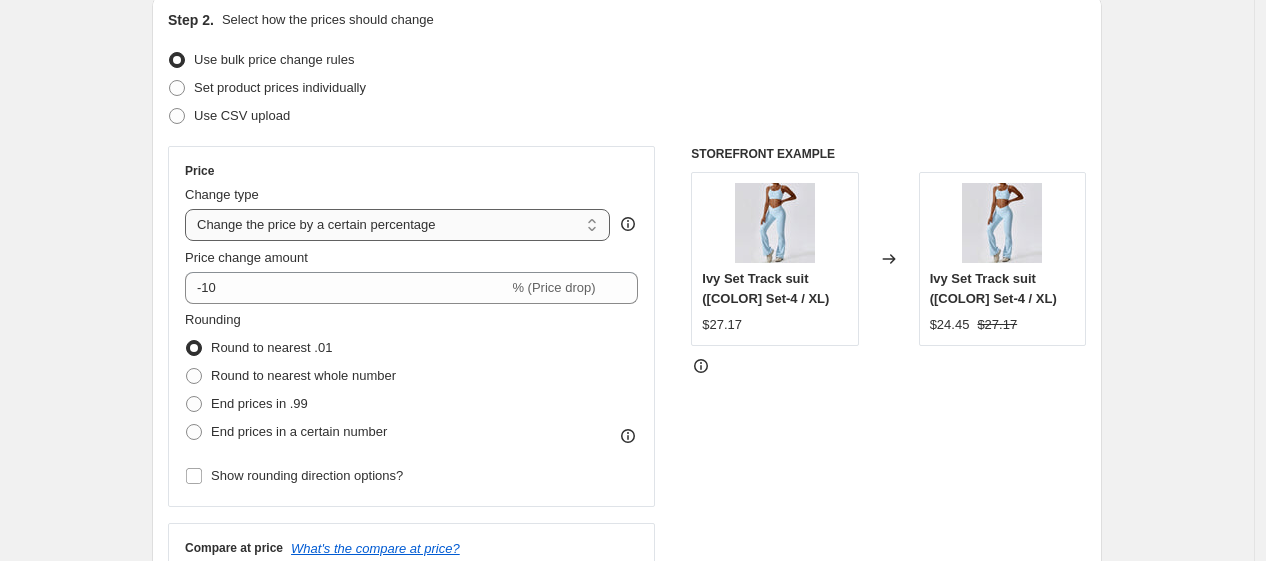 scroll, scrollTop: 333, scrollLeft: 0, axis: vertical 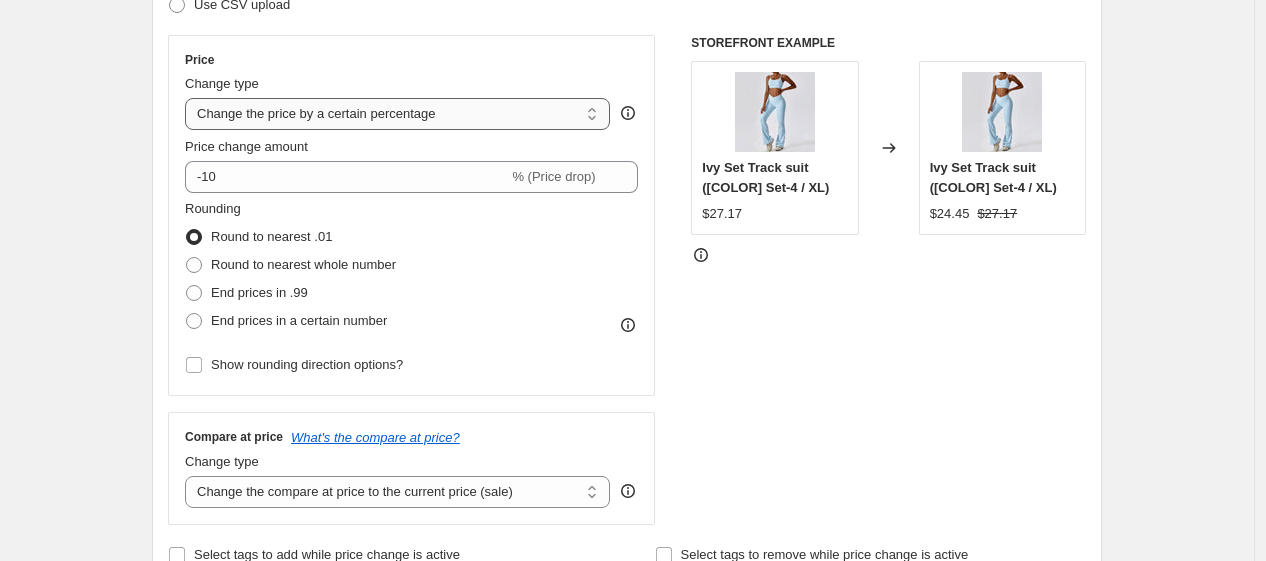 click on "Change the price to a certain amount Change the price by a certain amount Change the price by a certain percentage Change the price to the current compare at price (price before sale) Change the price by a certain amount relative to the compare at price Change the price by a certain percentage relative to the compare at price Don't change the price Change the price by a certain percentage relative to the cost per item Change price to certain cost margin" at bounding box center [397, 114] 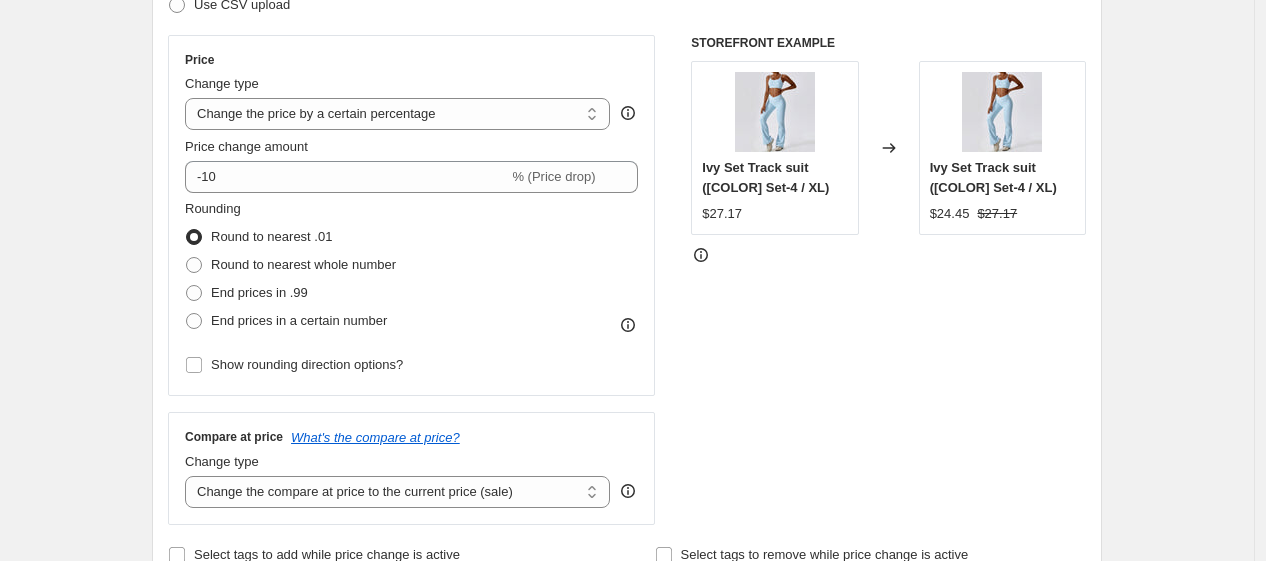click on "Price" at bounding box center (411, 60) 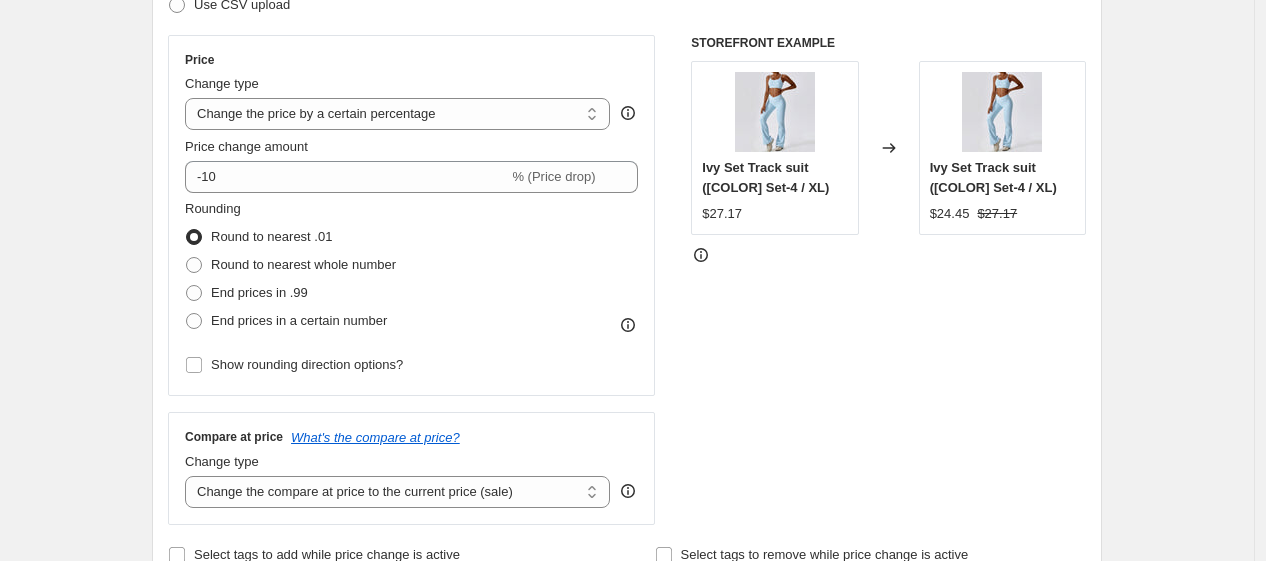 scroll, scrollTop: 444, scrollLeft: 0, axis: vertical 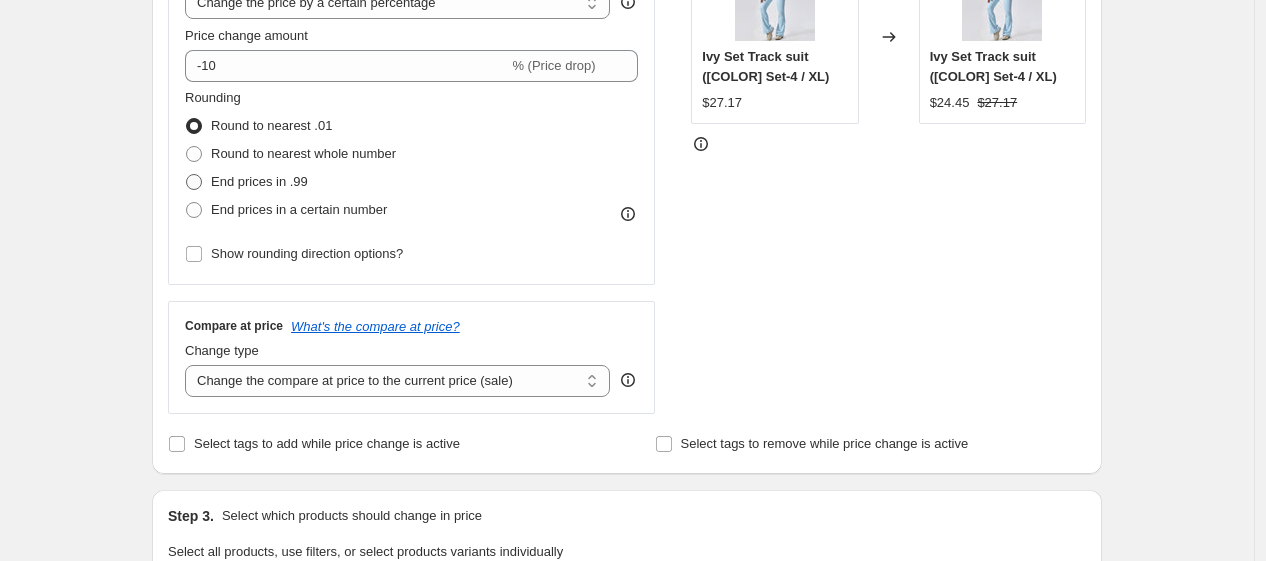 click on "End prices in .99" at bounding box center [259, 181] 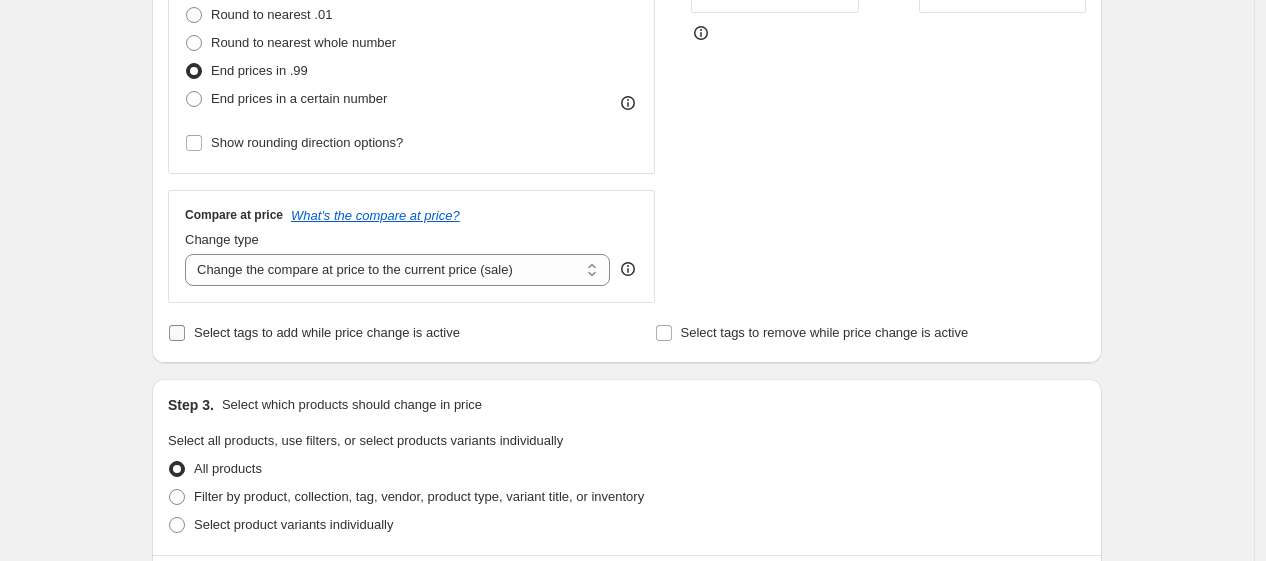 scroll, scrollTop: 666, scrollLeft: 0, axis: vertical 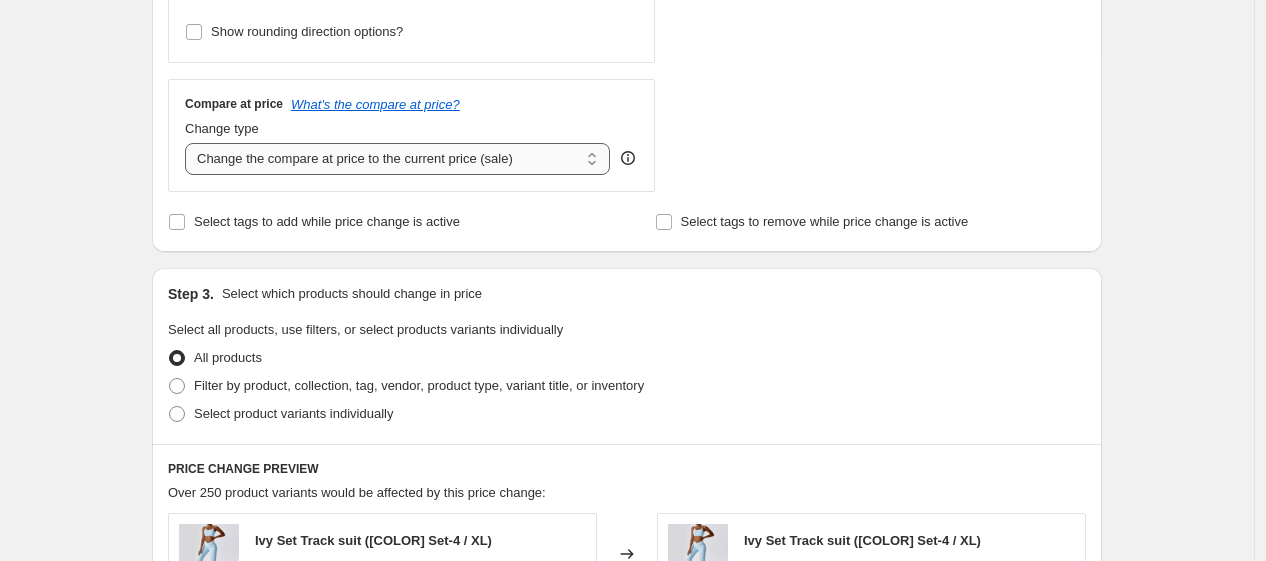 click on "Change the compare at price to the current price (sale) Change the compare at price to a certain amount Change the compare at price by a certain amount Change the compare at price by a certain percentage Change the compare at price by a certain amount relative to the actual price Change the compare at price by a certain percentage relative to the actual price Don't change the compare at price Remove the compare at price" at bounding box center (397, 159) 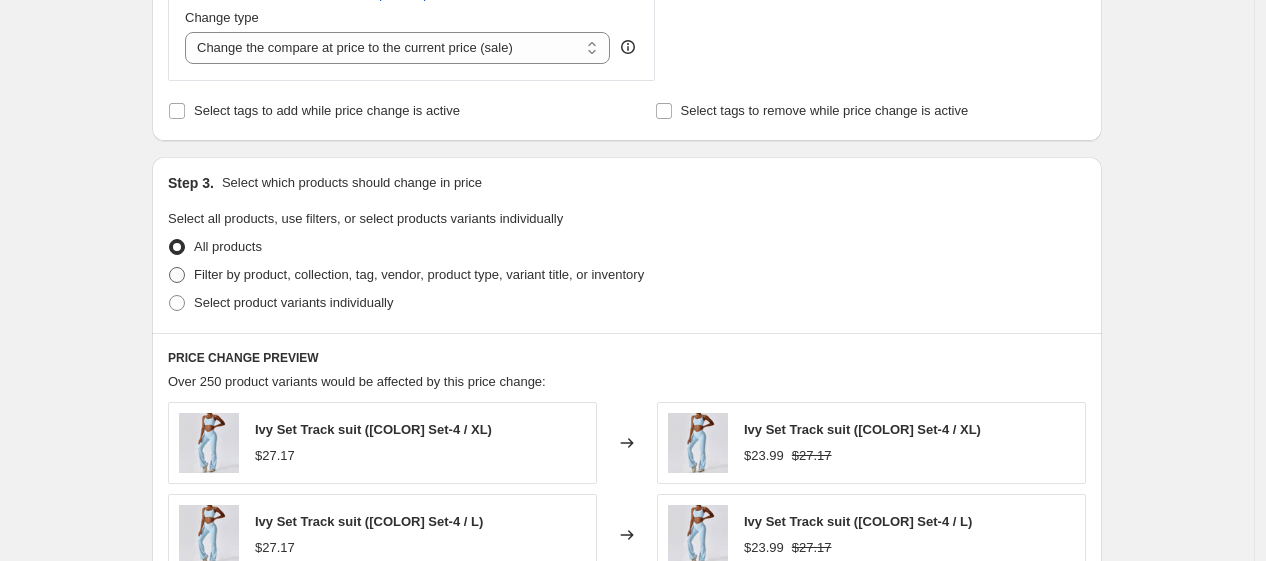 scroll, scrollTop: 888, scrollLeft: 0, axis: vertical 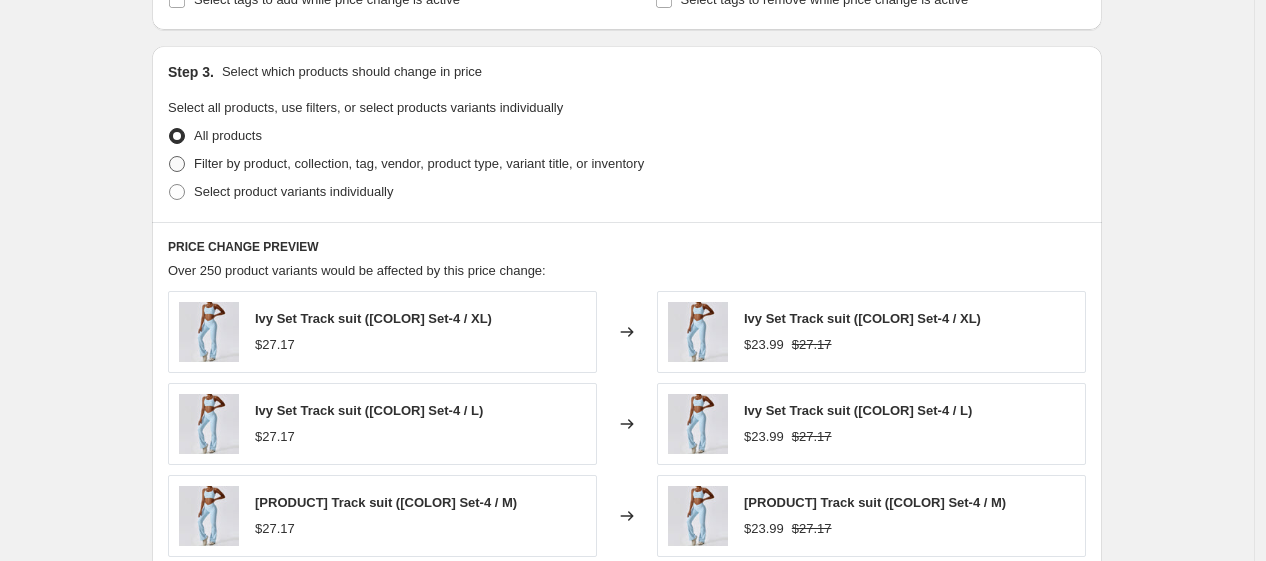 click on "Filter by product, collection, tag, vendor, product type, variant title, or inventory" at bounding box center [419, 163] 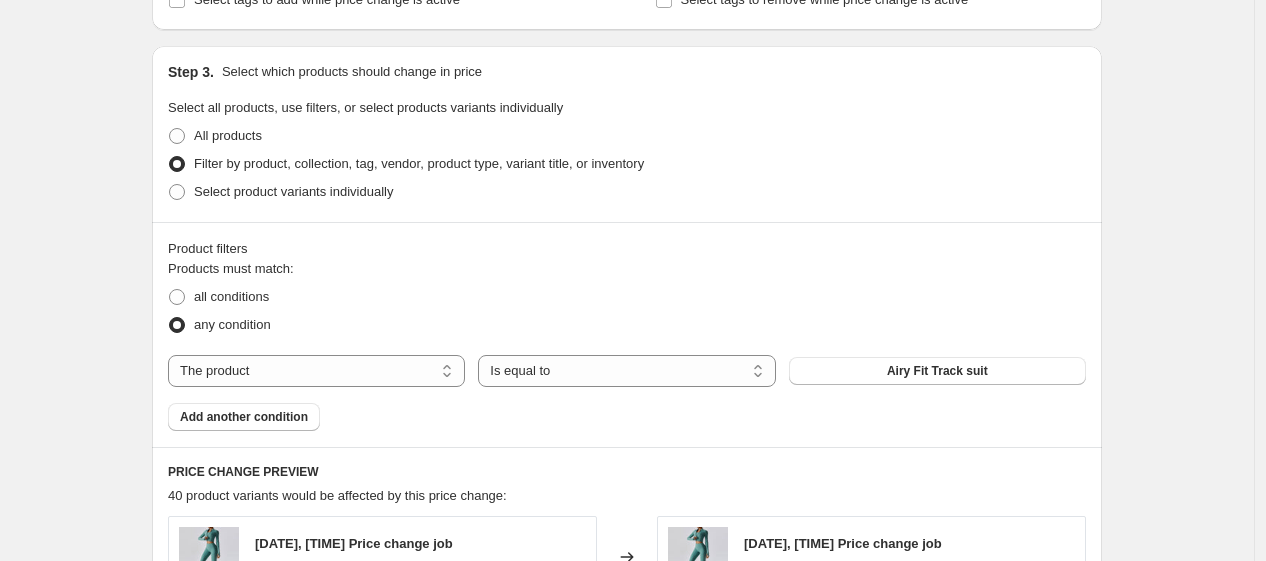 scroll, scrollTop: 1000, scrollLeft: 0, axis: vertical 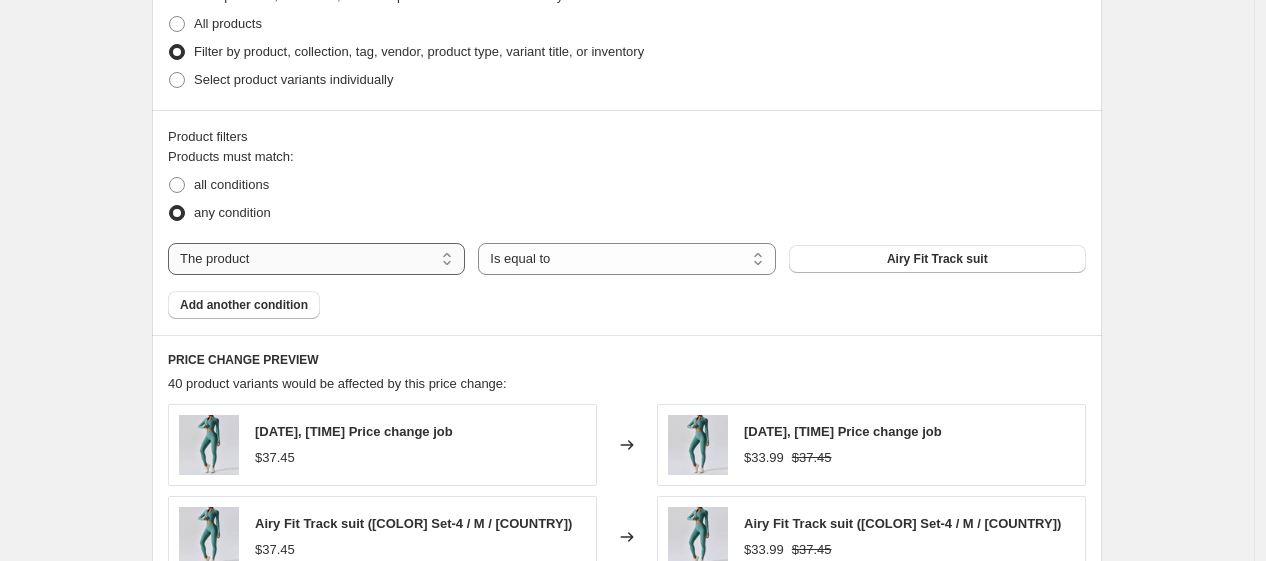 click on "The product The product's collection The product's vendor The product's status The variant's title Inventory quantity" at bounding box center [316, 259] 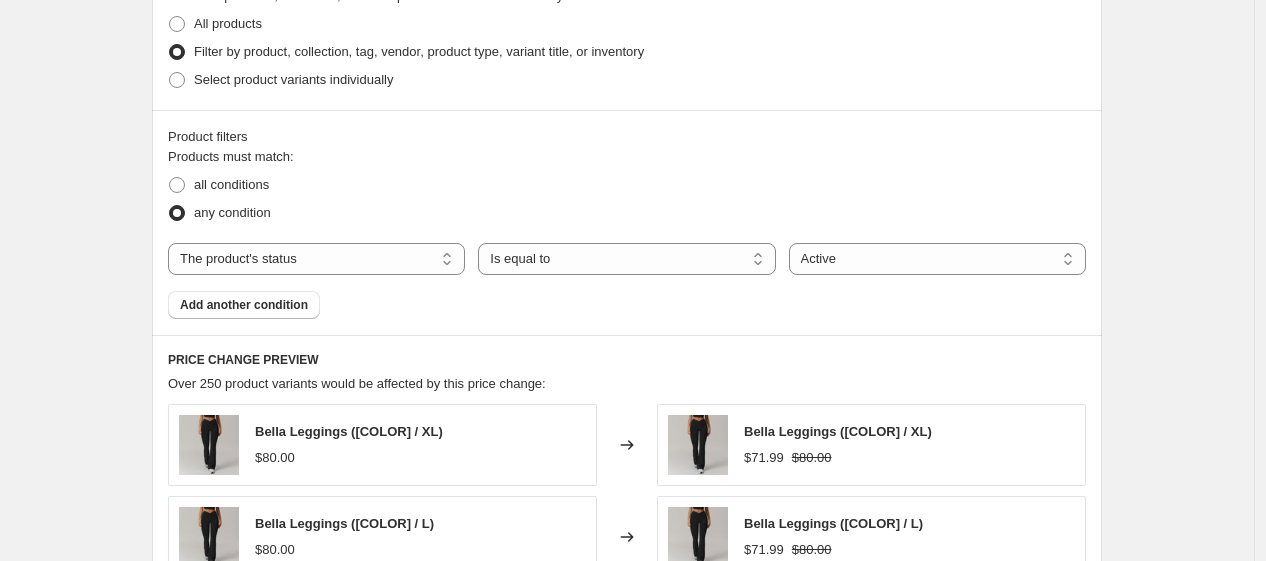 scroll, scrollTop: 1111, scrollLeft: 0, axis: vertical 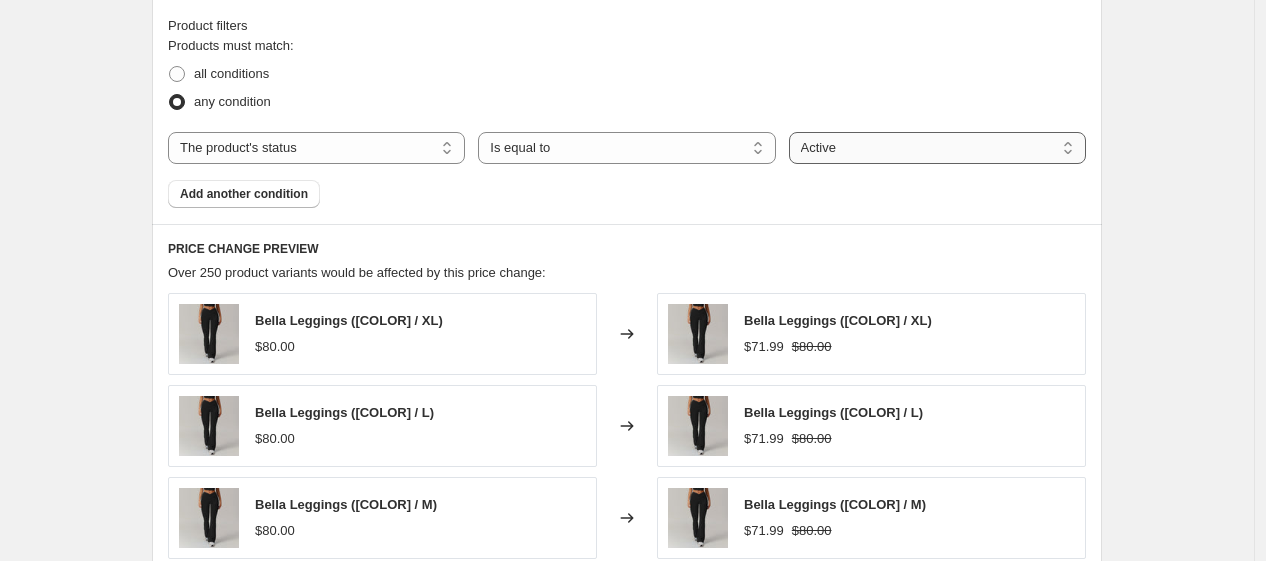 click on "Active Draft Archived" at bounding box center [937, 148] 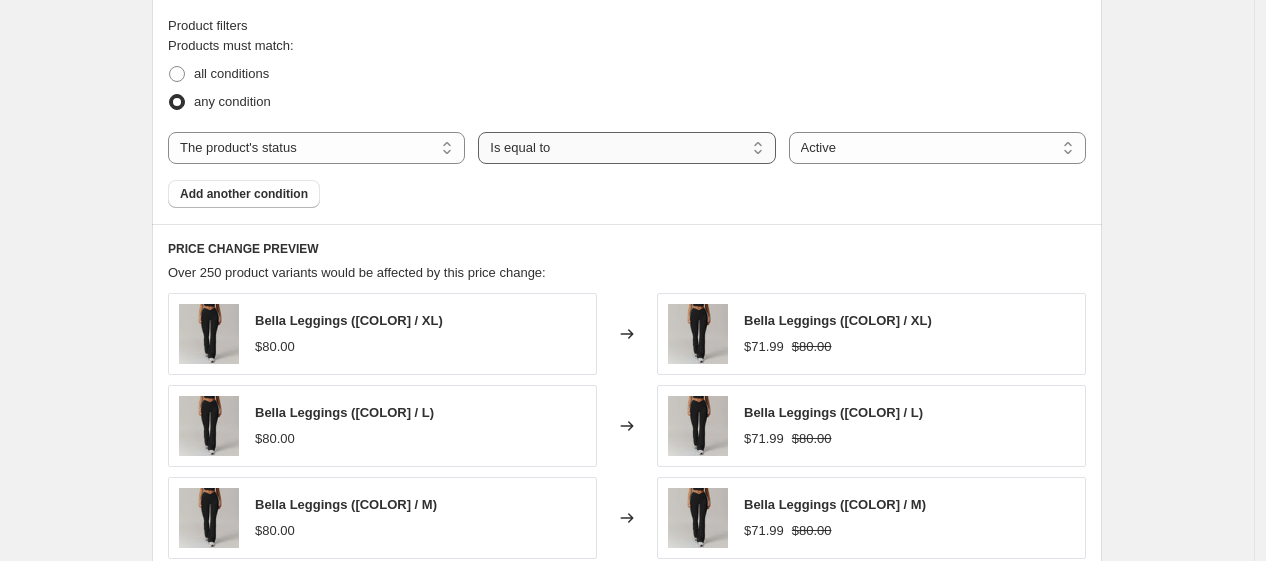 click on "Is equal to Is not equal to" at bounding box center [626, 148] 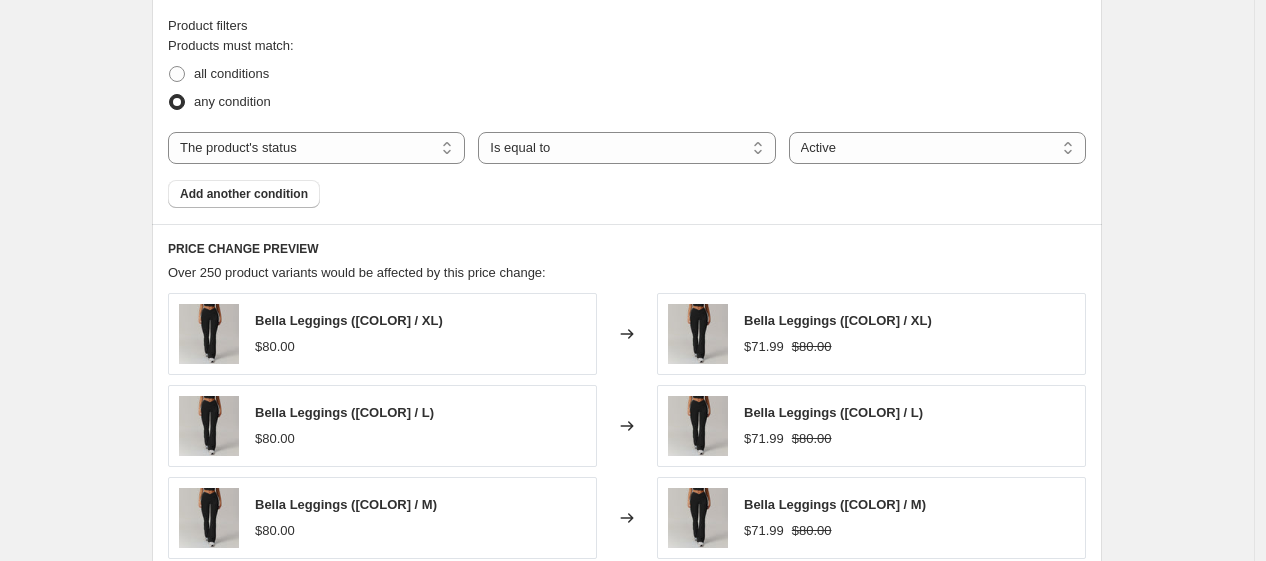 click on "any condition" at bounding box center [627, 102] 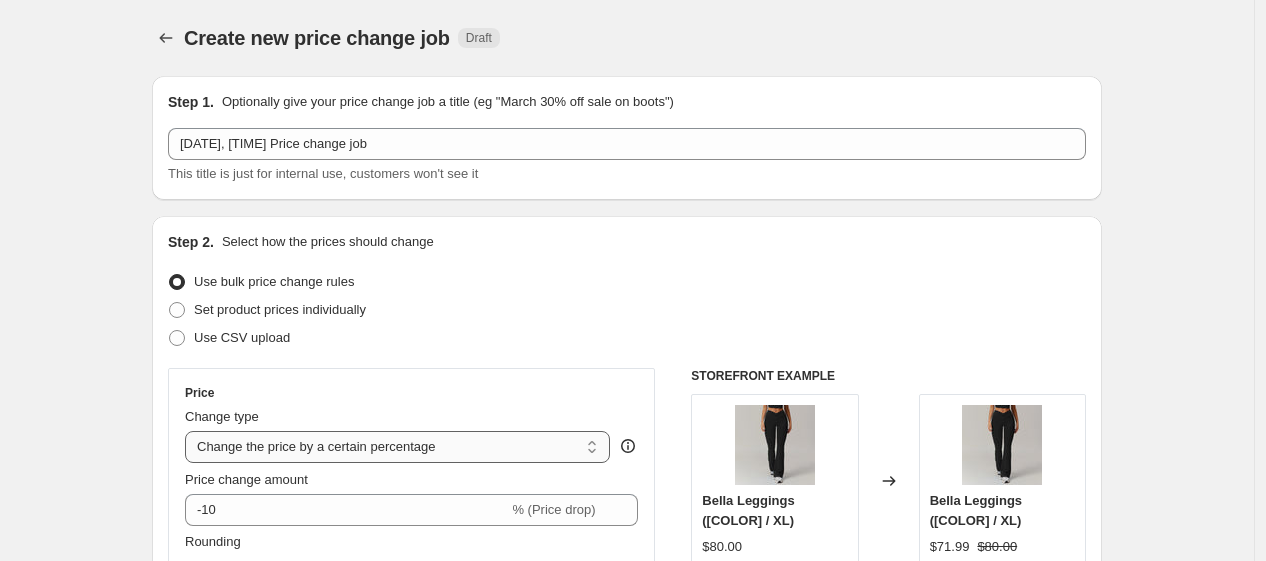 scroll, scrollTop: 111, scrollLeft: 0, axis: vertical 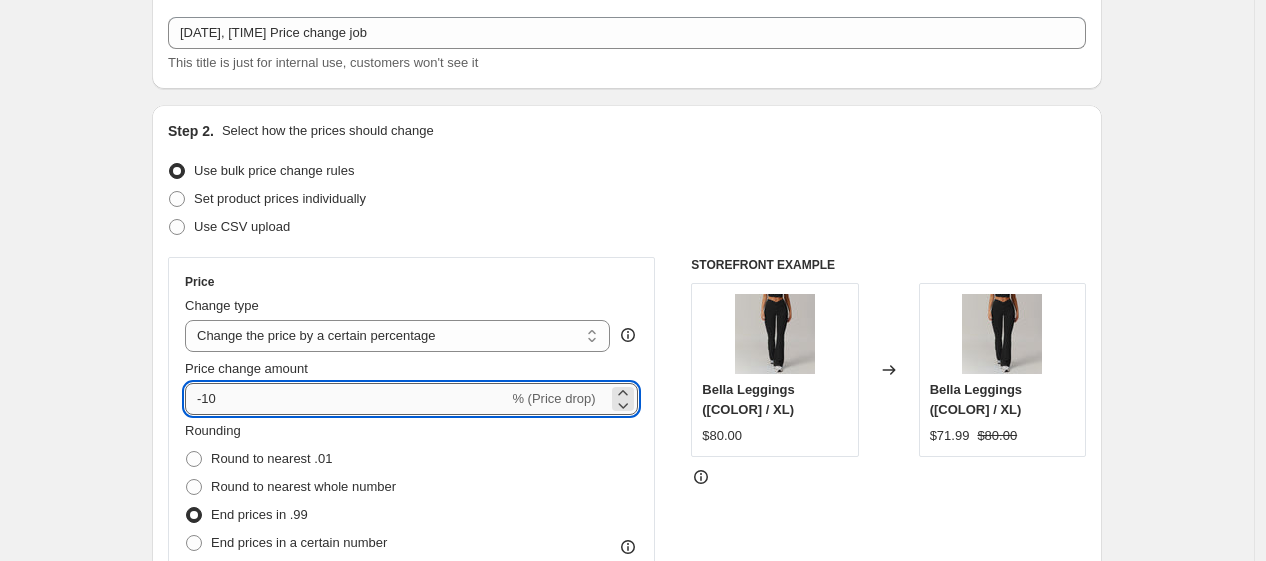 click on "-10" at bounding box center (346, 399) 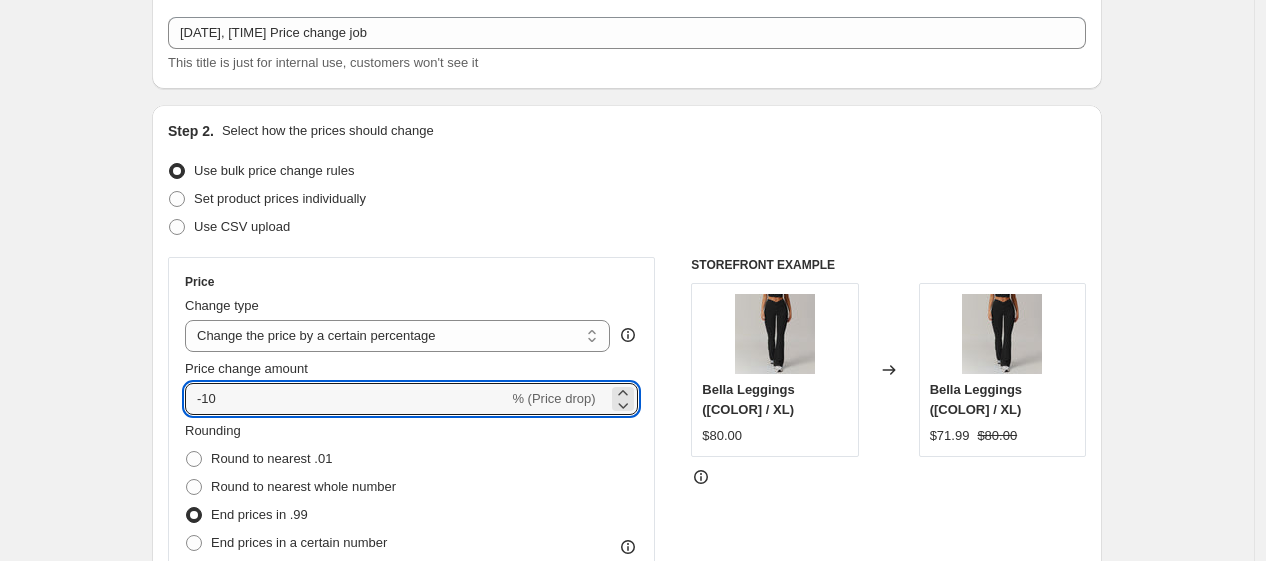 click on "Price change amount -10 % (Price drop)" at bounding box center (411, 387) 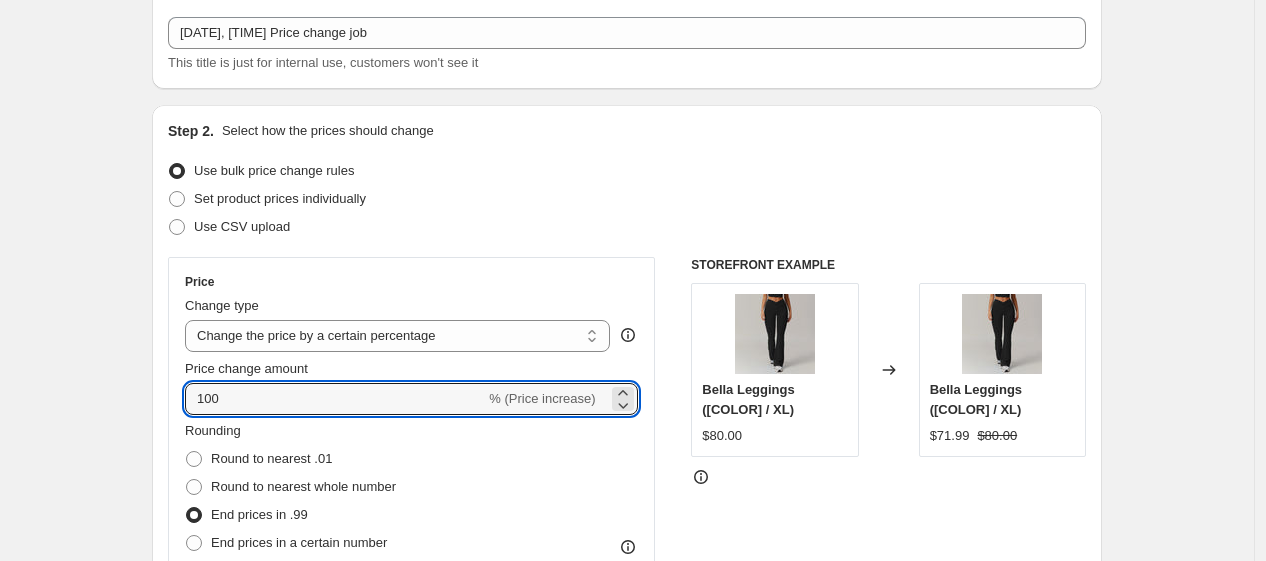 scroll, scrollTop: 222, scrollLeft: 0, axis: vertical 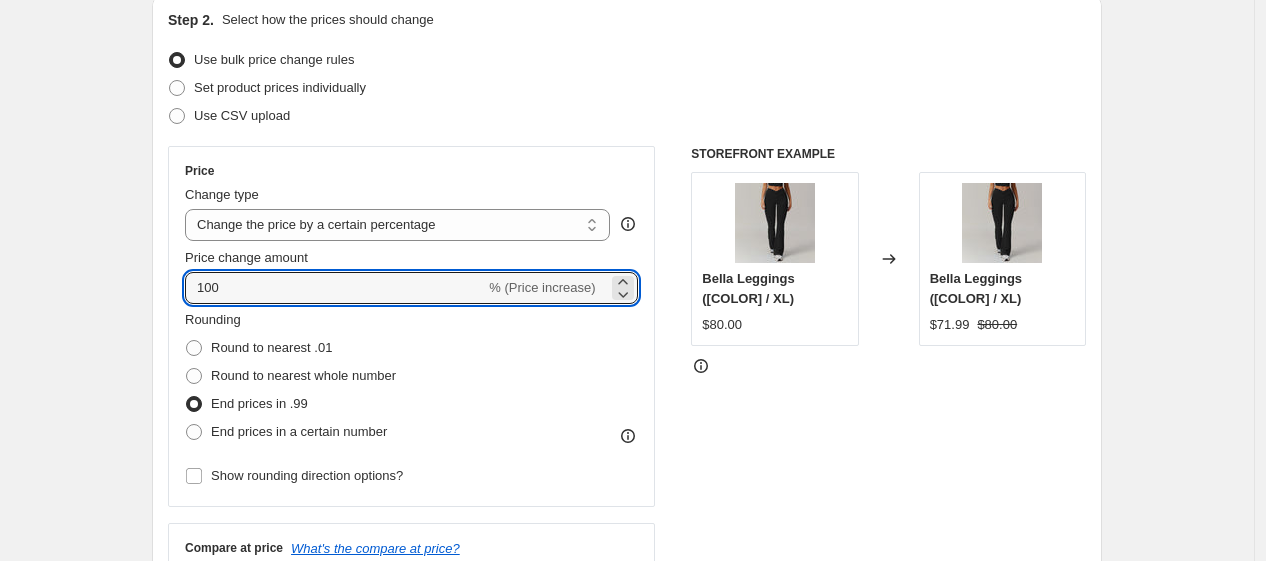 type on "100" 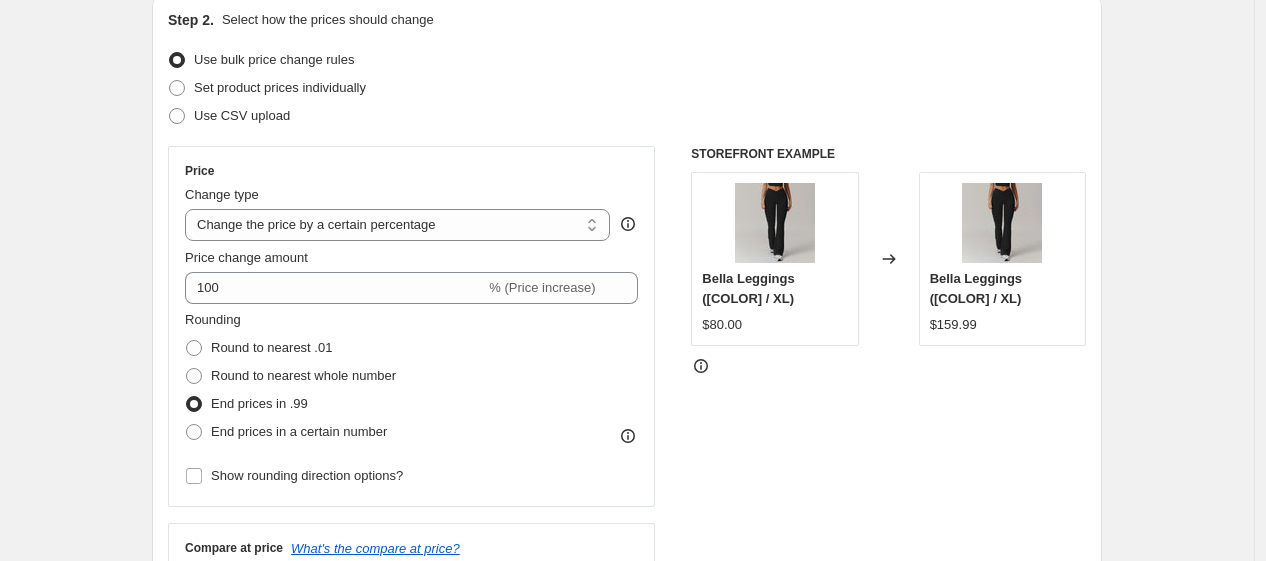 click on "Create new price change job. This page is ready Create new price change job Draft Step 1. Optionally give your price change job a title (eg "March 30% off sale on boots") Aug 4, 2025, 7:18:35 AM Price change job This title is just for internal use, customers won't see it Step 2. Select how the prices should change Use bulk price change rules Set product prices individually Use CSV upload Price Change type Change the price to a certain amount Change the price by a certain amount Change the price by a certain percentage Change the price to the current compare at price (price before sale) Change the price by a certain amount relative to the compare at price Change the price by a certain percentage relative to the compare at price Don't change the price Change the price by a certain percentage relative to the cost per item Change price to certain cost margin Change the price by a certain percentage Price change amount 100 % (Price increase) Rounding Round to nearest .01 Round to nearest whole number Change type" at bounding box center [627, 890] 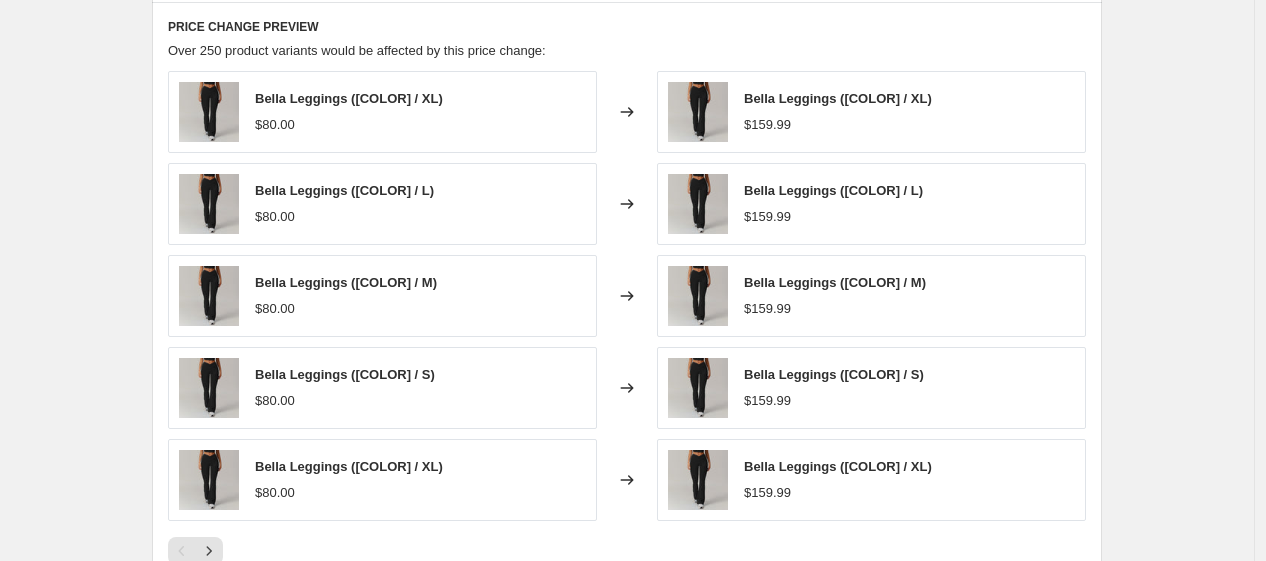 scroll, scrollTop: 1664, scrollLeft: 0, axis: vertical 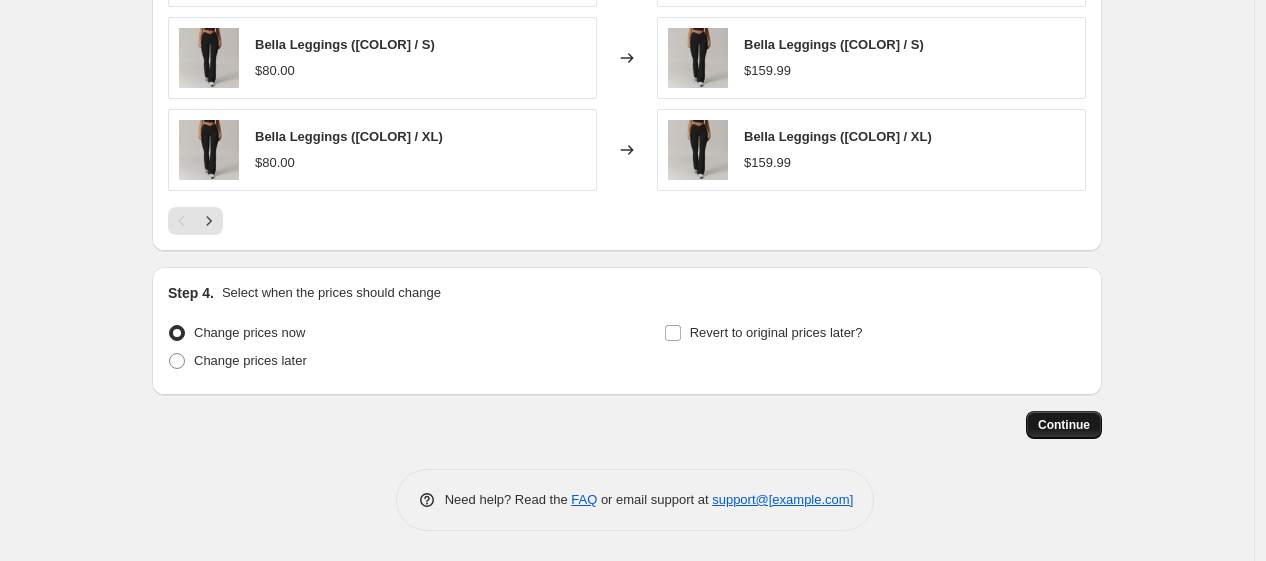 click on "Continue" at bounding box center (1064, 425) 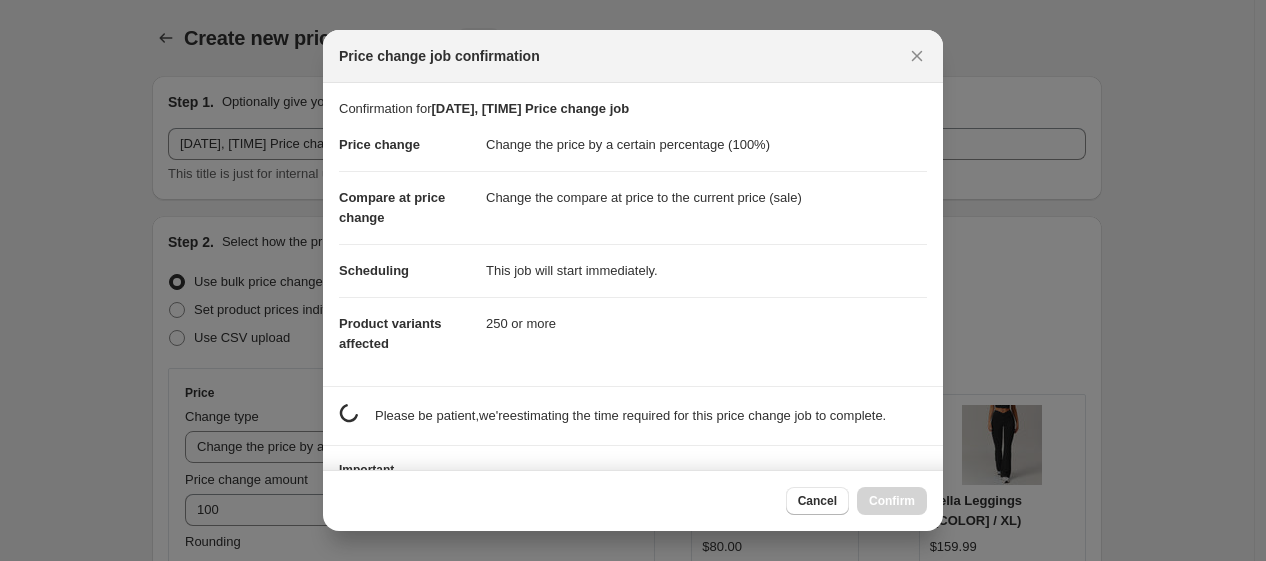 scroll, scrollTop: 1664, scrollLeft: 0, axis: vertical 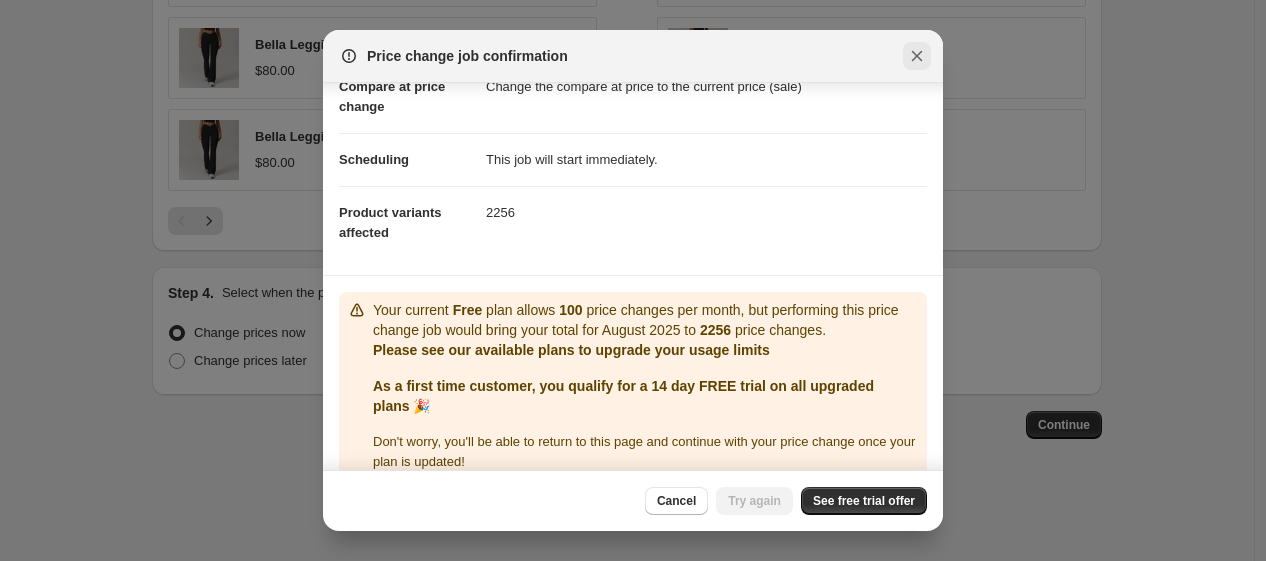 click at bounding box center (917, 56) 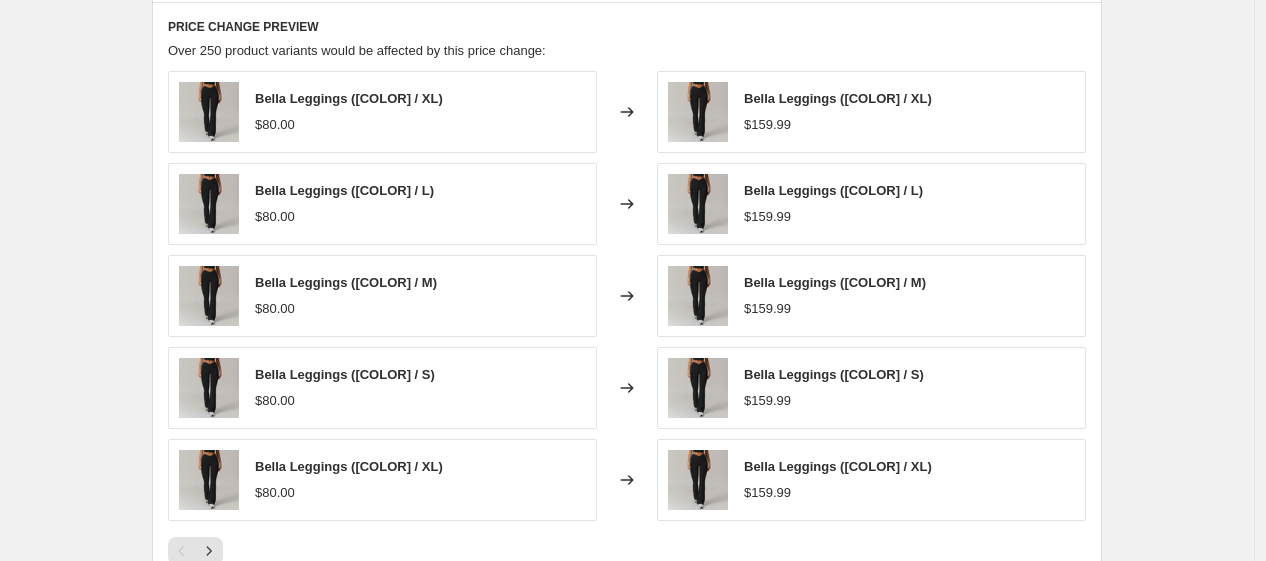 scroll, scrollTop: 1000, scrollLeft: 0, axis: vertical 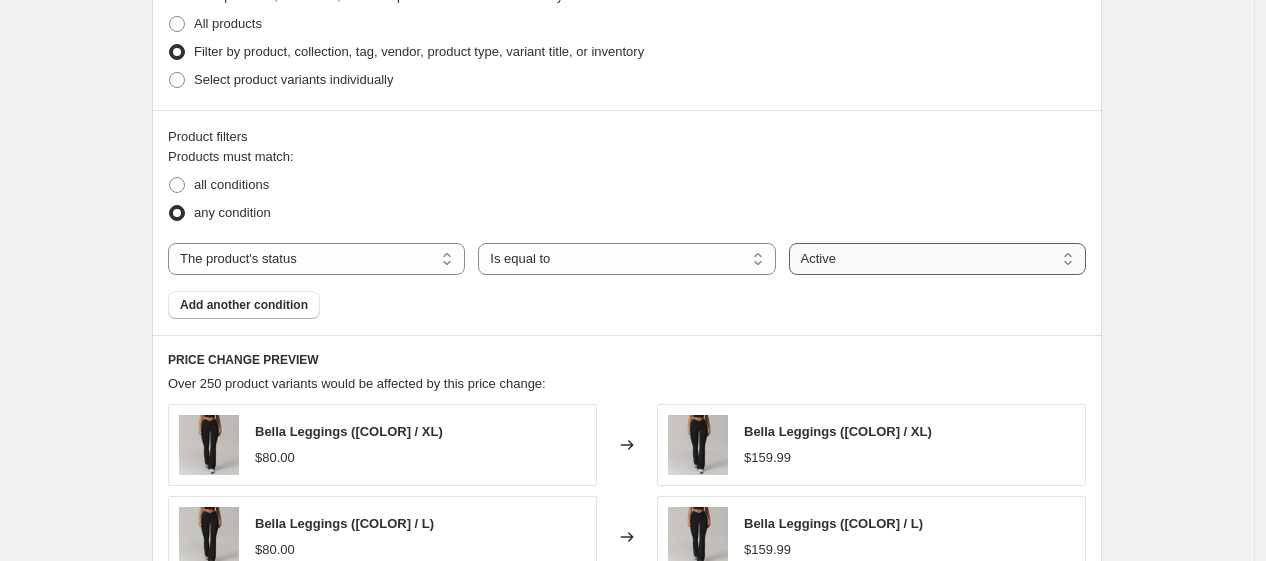 click on "Active Draft Archived" at bounding box center (937, 259) 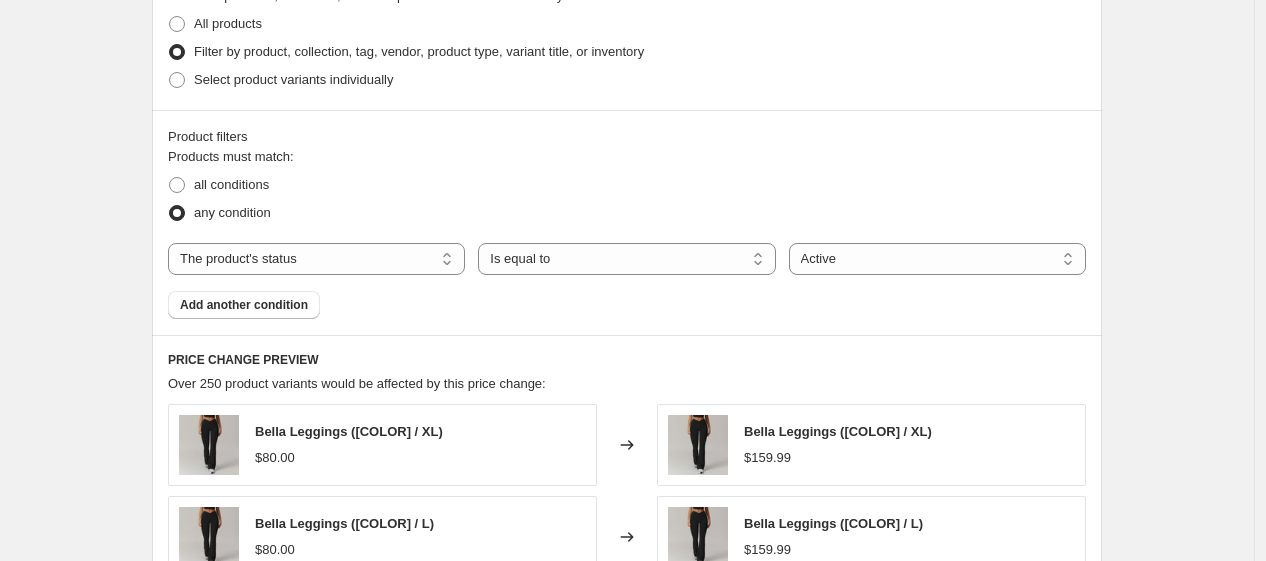 click on "Products must match: all conditions any condition The product The product's collection The product's vendor The product's status The variant's title Inventory quantity The product's status Is equal to Is not equal to Is equal to Active Draft Archived Active Add another condition" at bounding box center (627, 233) 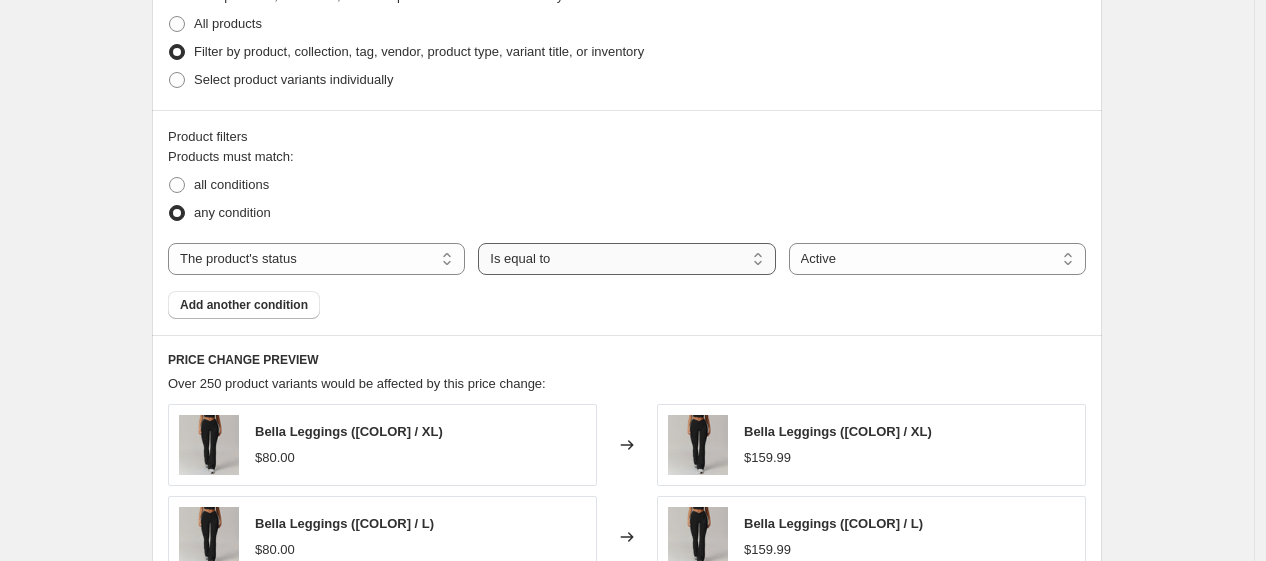 click on "Is equal to Is not equal to" at bounding box center [626, 259] 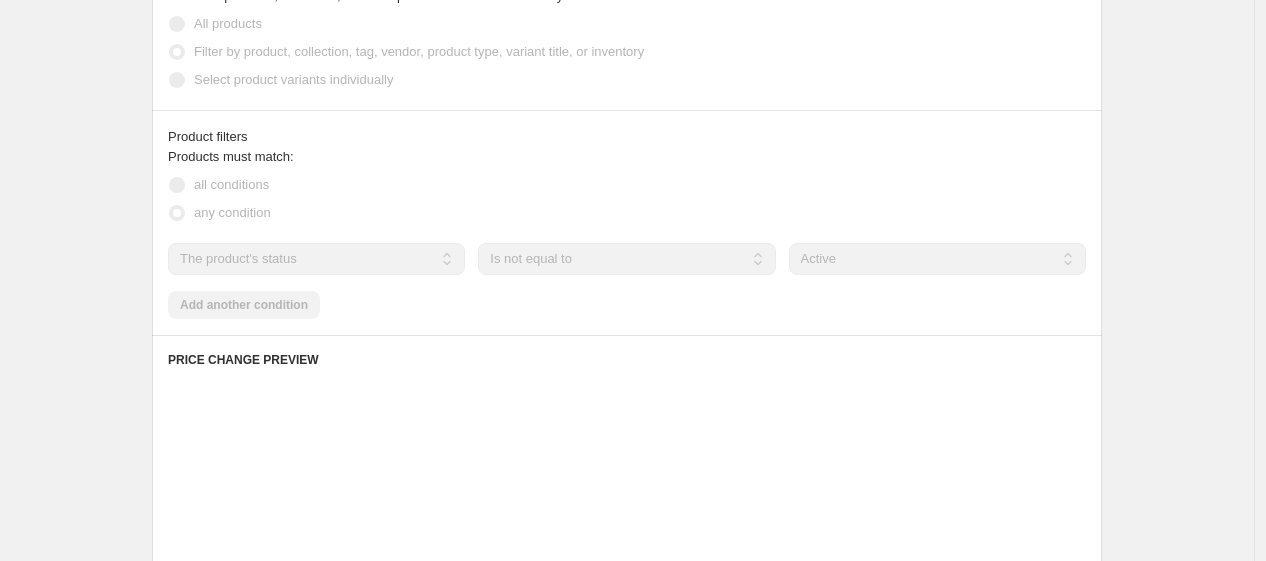 scroll, scrollTop: 1664, scrollLeft: 0, axis: vertical 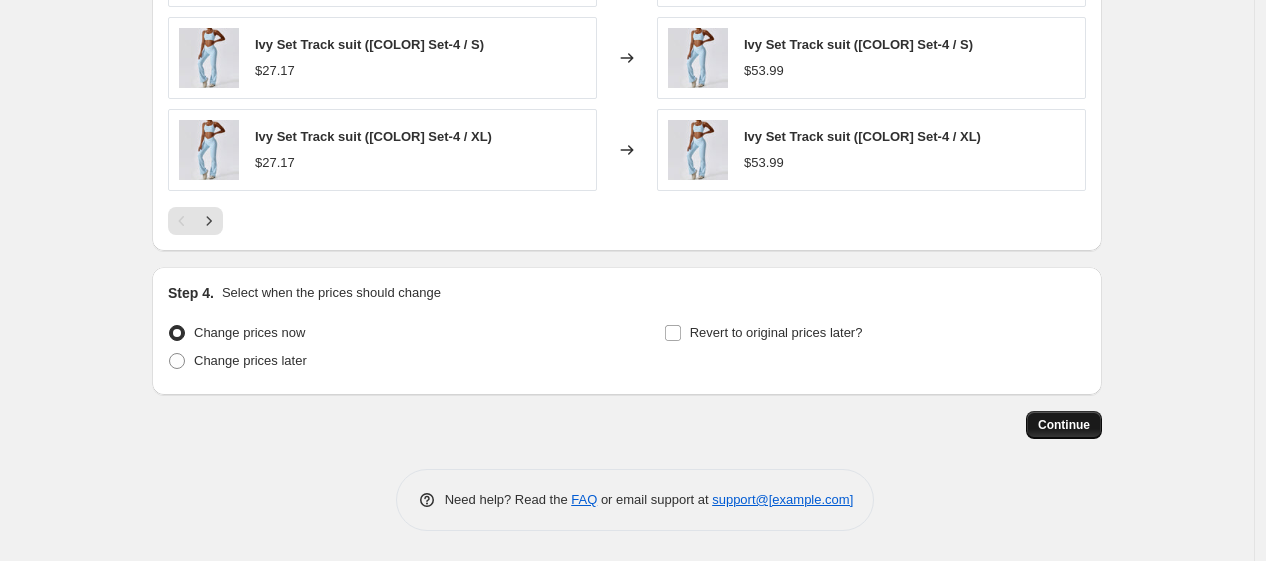 click on "Continue" at bounding box center [1064, 425] 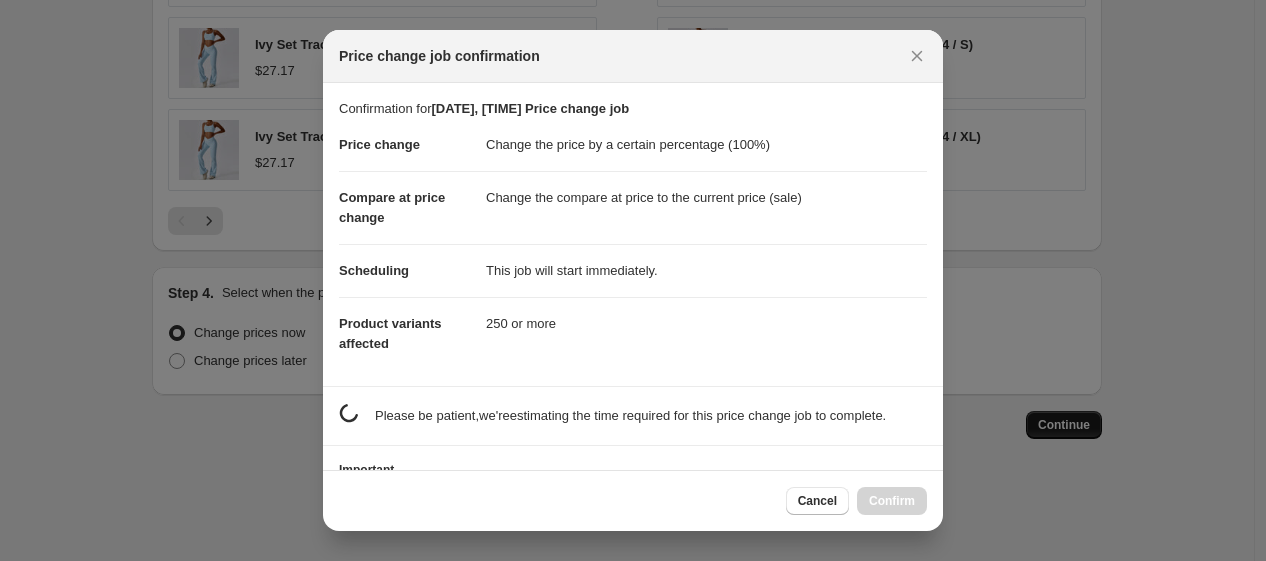 scroll, scrollTop: 0, scrollLeft: 0, axis: both 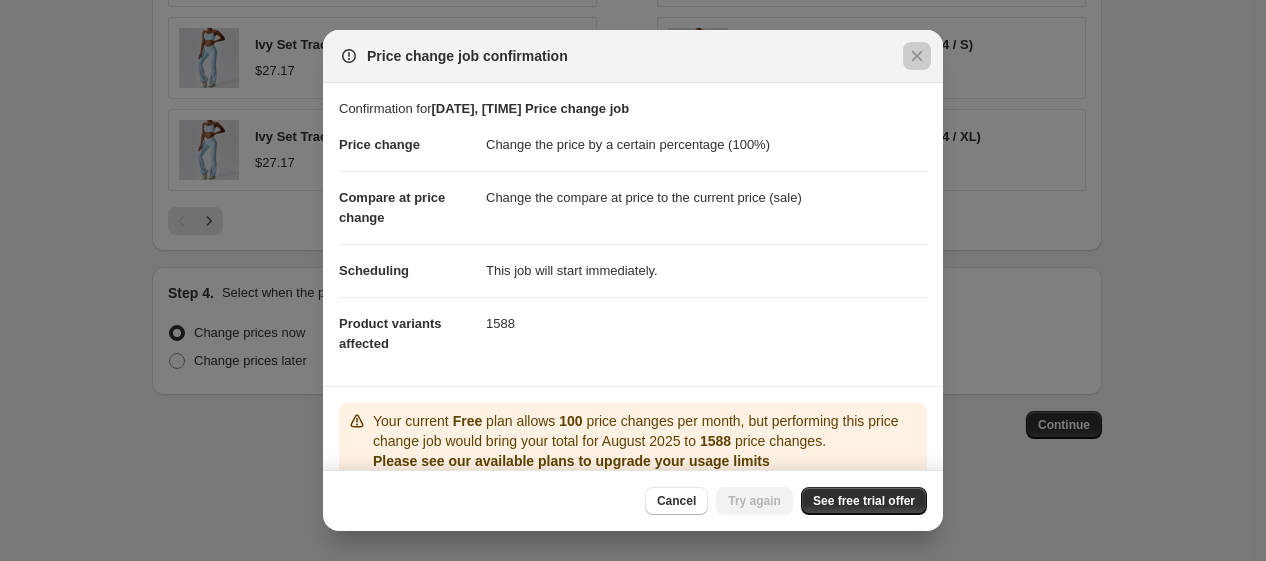 click at bounding box center [633, 280] 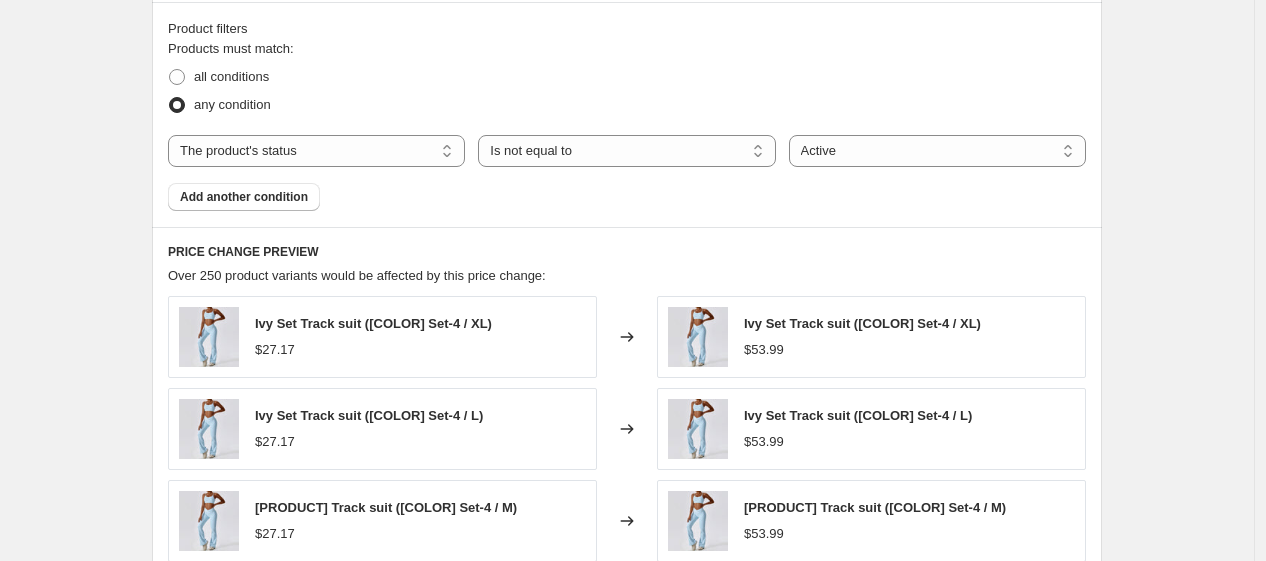scroll, scrollTop: 997, scrollLeft: 0, axis: vertical 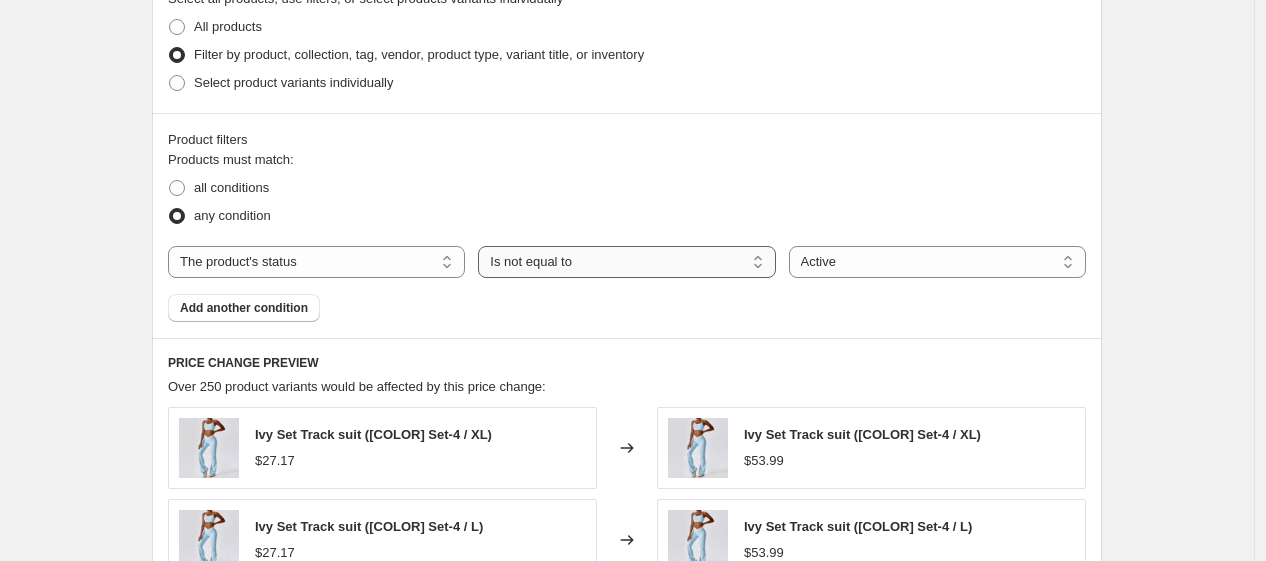 click on "Is equal to Is not equal to" at bounding box center [626, 262] 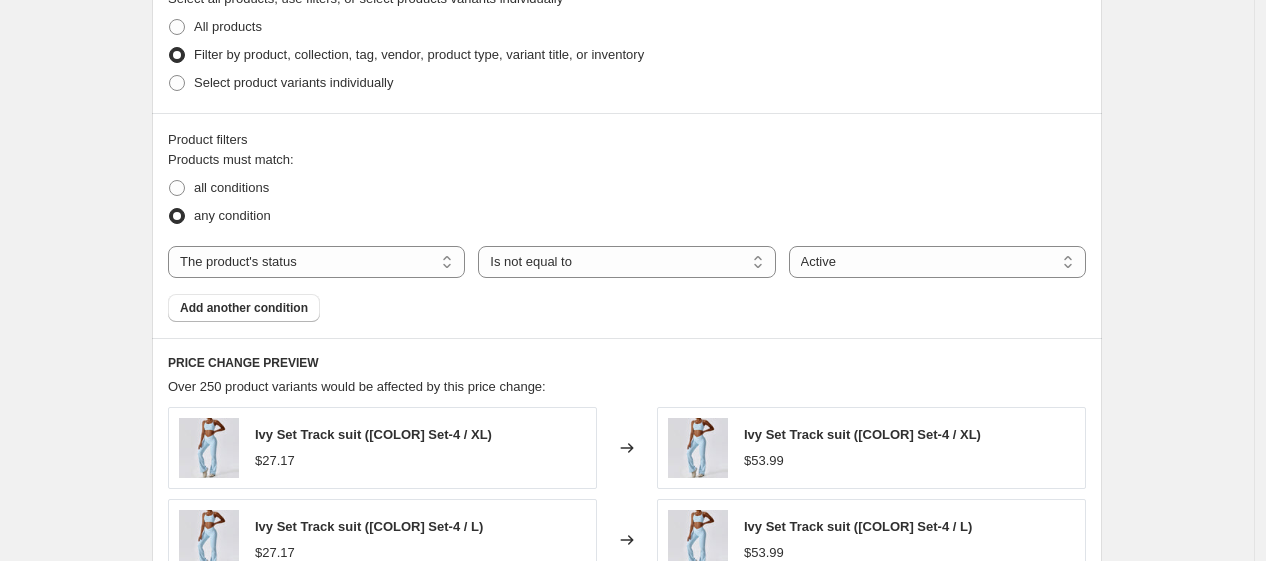 click on "all conditions" at bounding box center [627, 188] 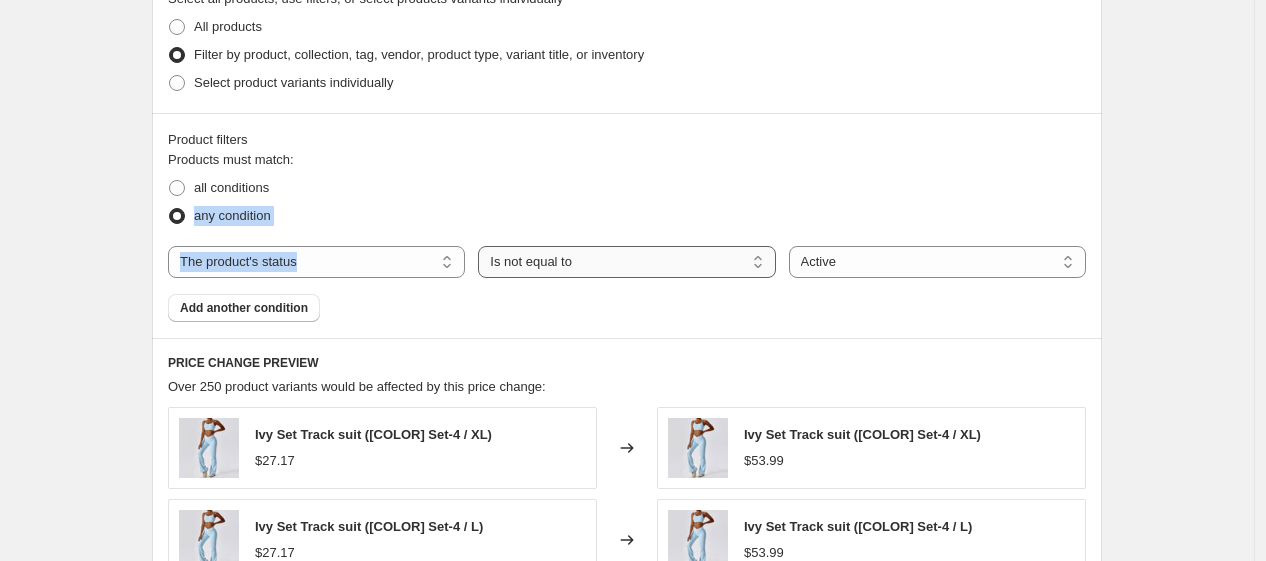 drag, startPoint x: 685, startPoint y: 184, endPoint x: 557, endPoint y: 265, distance: 151.47607 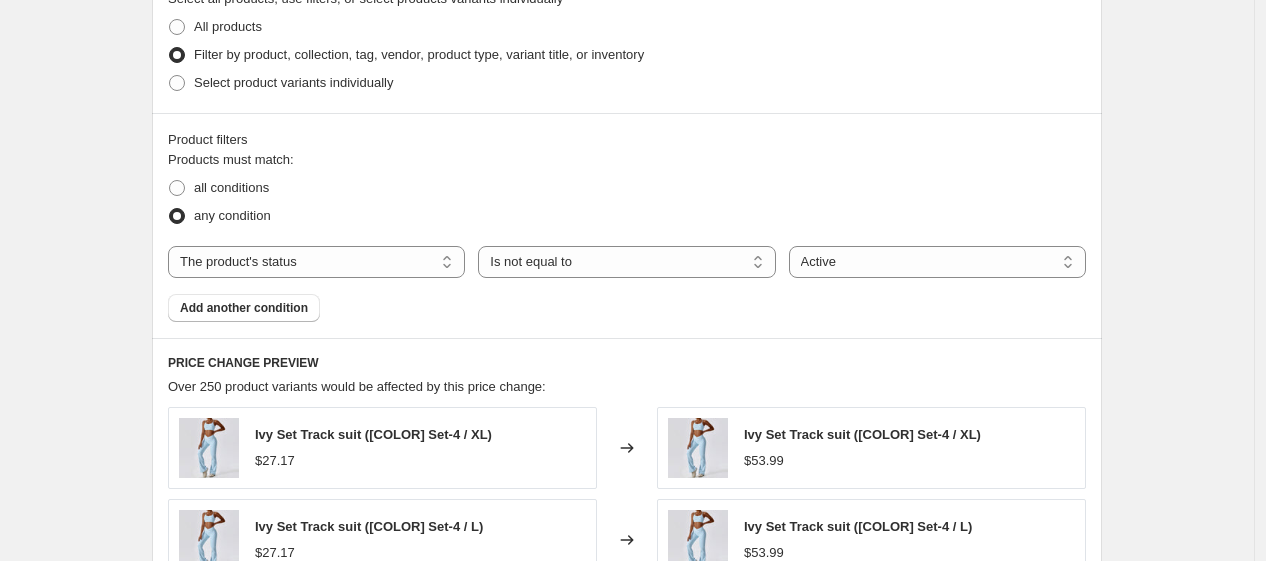 click on "Products must match: all conditions any condition The product The product's collection The product's vendor The product's status The variant's title Inventory quantity The product's status Is equal to Is not equal to Is not equal to Active Draft Archived Active Add another condition" at bounding box center (627, 236) 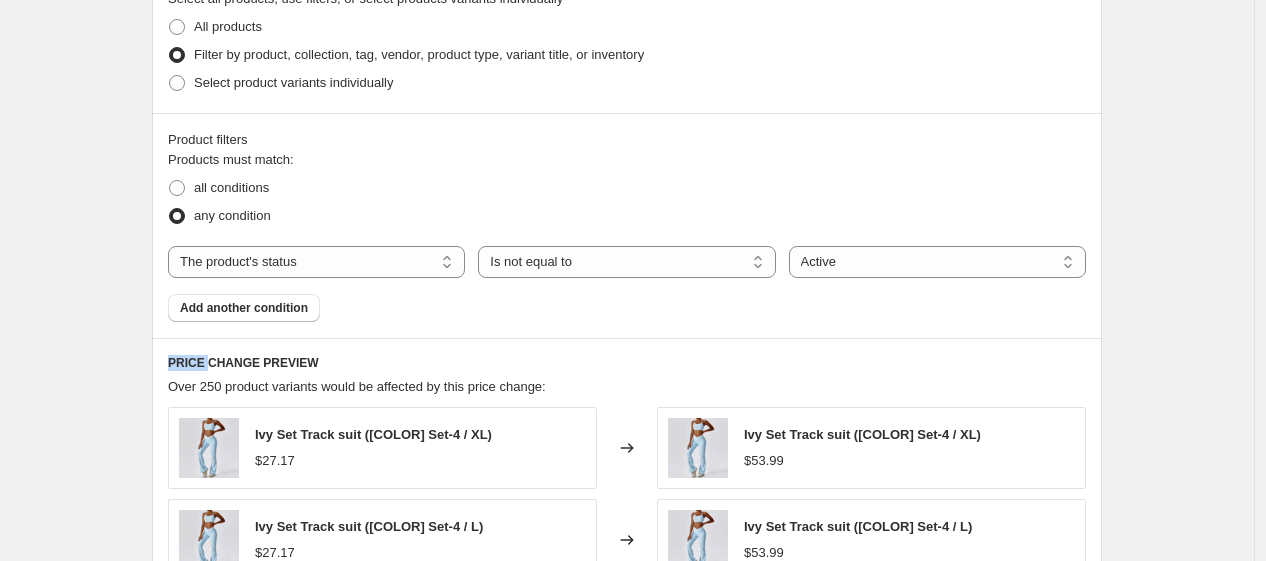 click on "Products must match: all conditions any condition The product The product's collection The product's vendor The product's status The variant's title Inventory quantity The product's status Is equal to Is not equal to Is not equal to Active Draft Archived Active Add another condition" at bounding box center [627, 236] 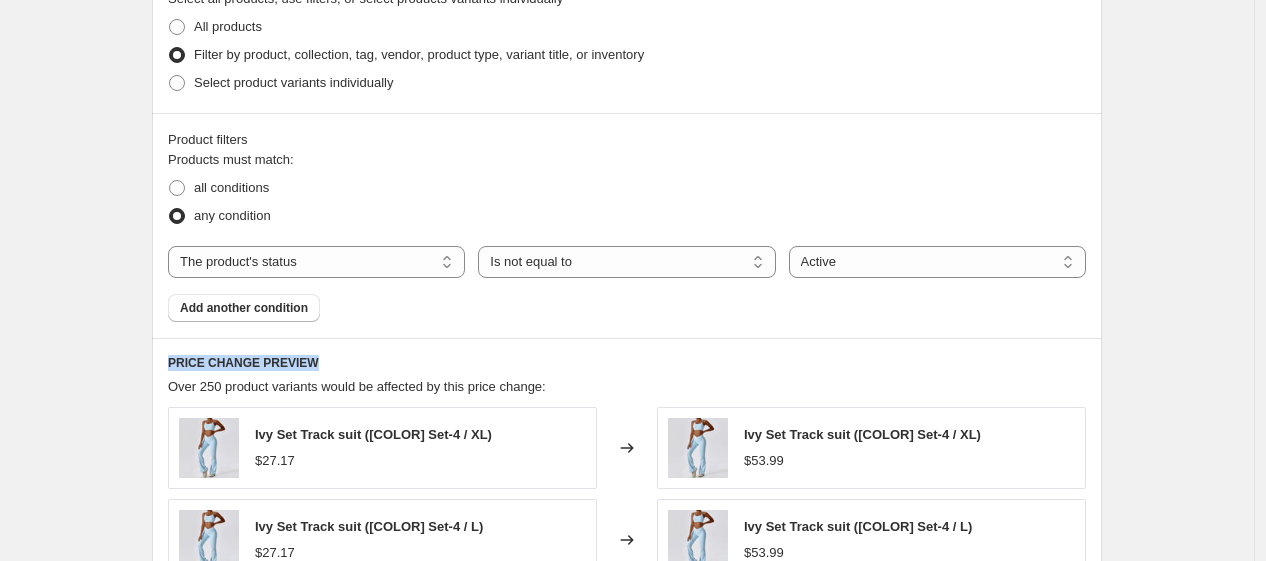 click on "Products must match: all conditions any condition The product The product's collection The product's vendor The product's status The variant's title Inventory quantity The product's status Is equal to Is not equal to Is not equal to Active Draft Archived Active Add another condition" at bounding box center (627, 236) 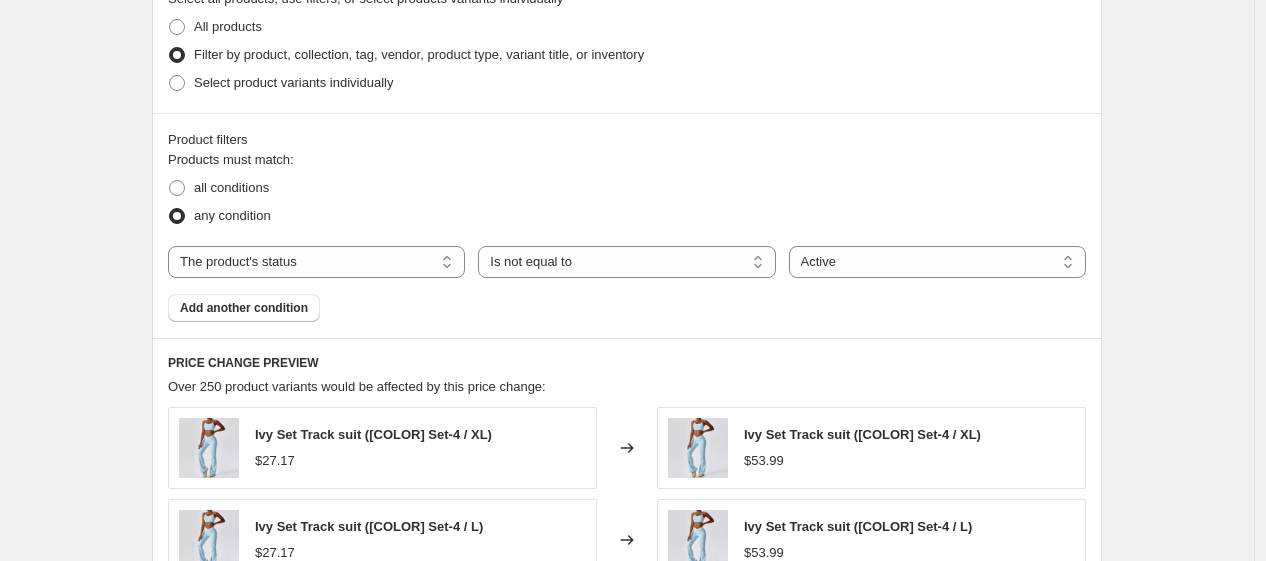 click on "Products must match: all conditions any condition The product The product's collection The product's vendor The product's status The variant's title Inventory quantity The product's status Is equal to Is not equal to Is not equal to Active Draft Archived Active Add another condition" at bounding box center (627, 236) 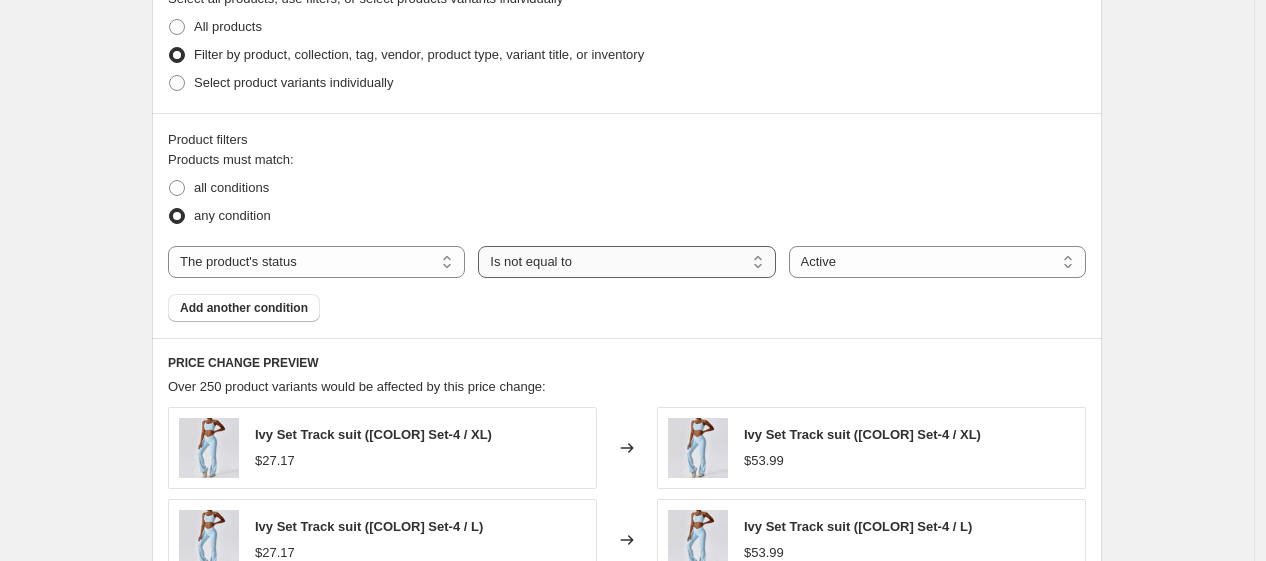 click on "Is equal to Is not equal to" at bounding box center [626, 262] 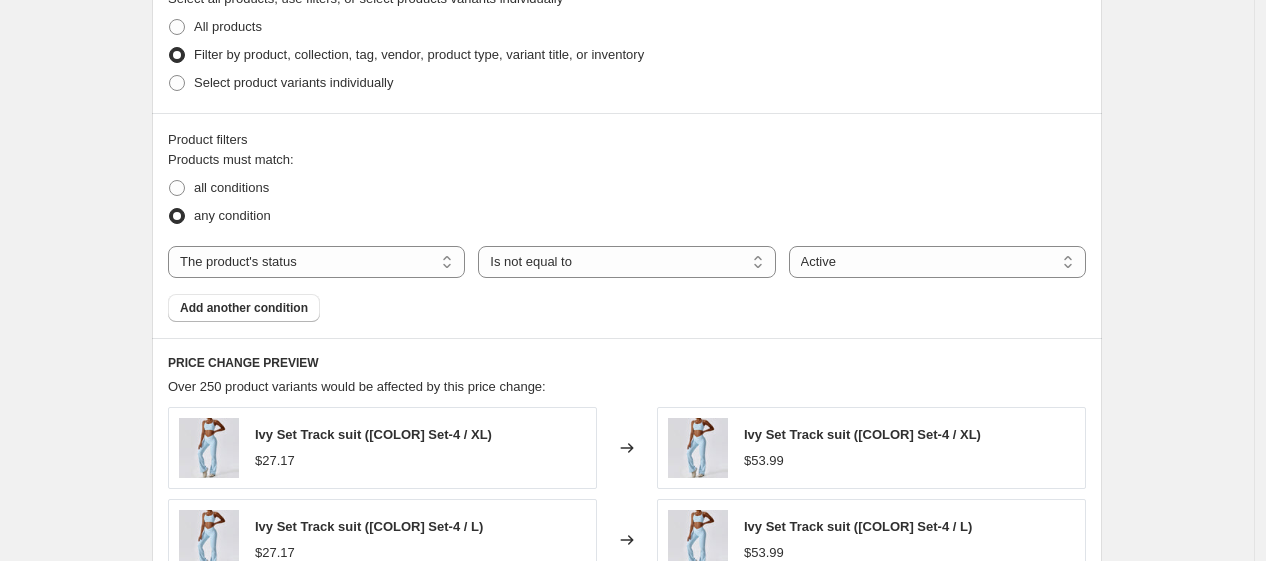 click on "Is equal to Is not equal to" at bounding box center (626, 262) 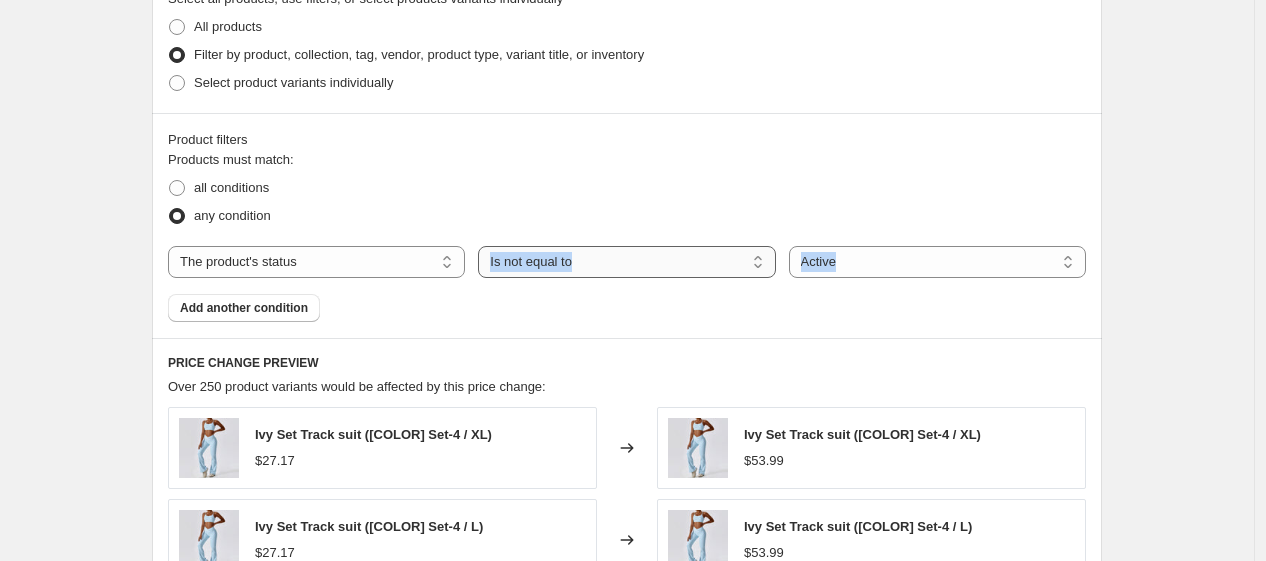 drag, startPoint x: 493, startPoint y: 289, endPoint x: 557, endPoint y: 261, distance: 69.856995 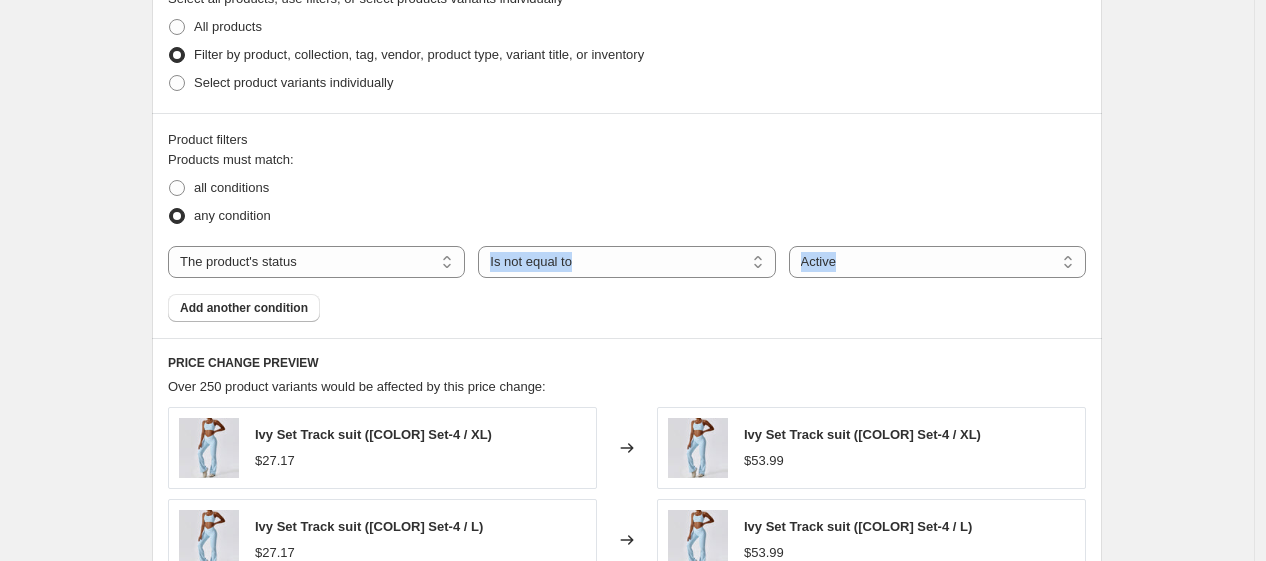 copy on "Is equal to Is not equal to Is not equal to Active Draft Archived Active Add another condition" 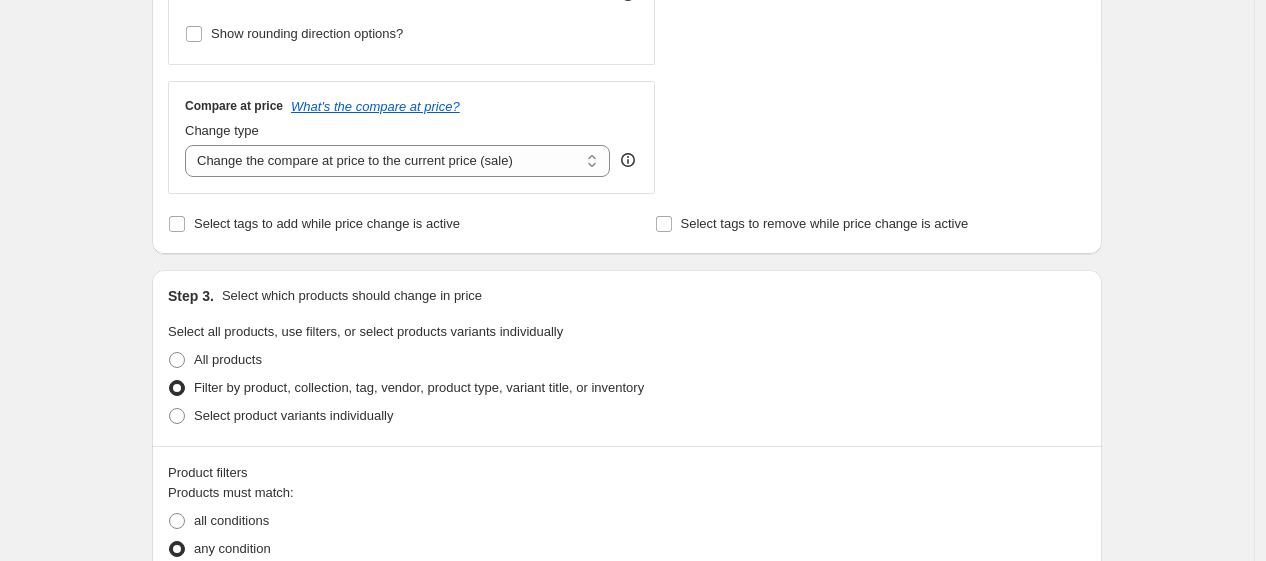 scroll, scrollTop: 886, scrollLeft: 0, axis: vertical 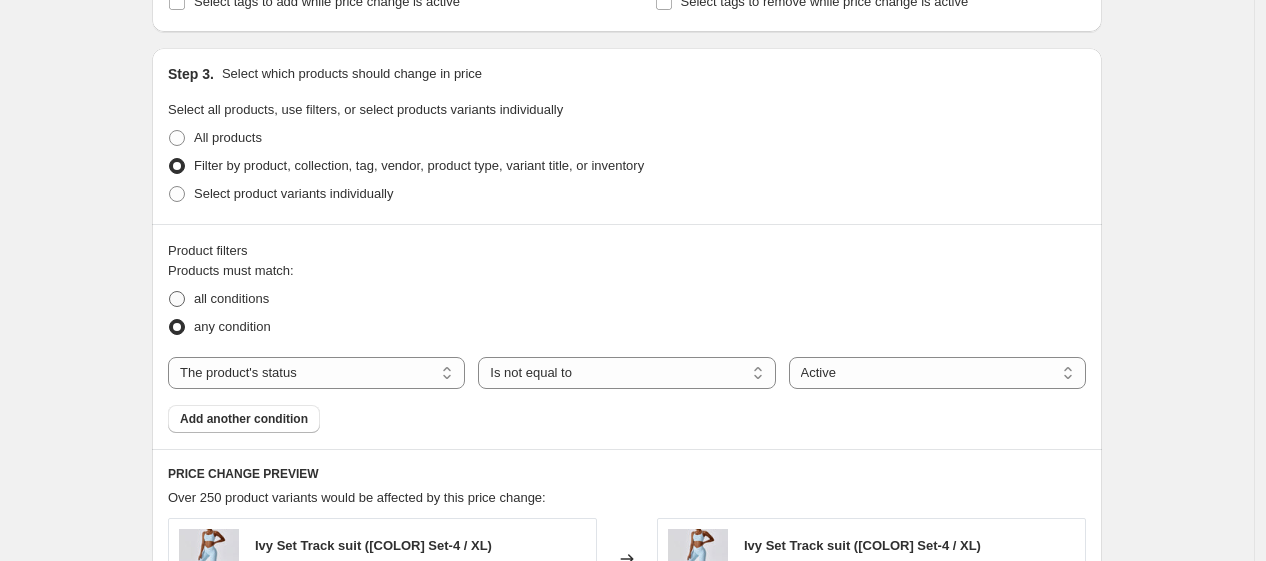 click on "all conditions" at bounding box center [218, 299] 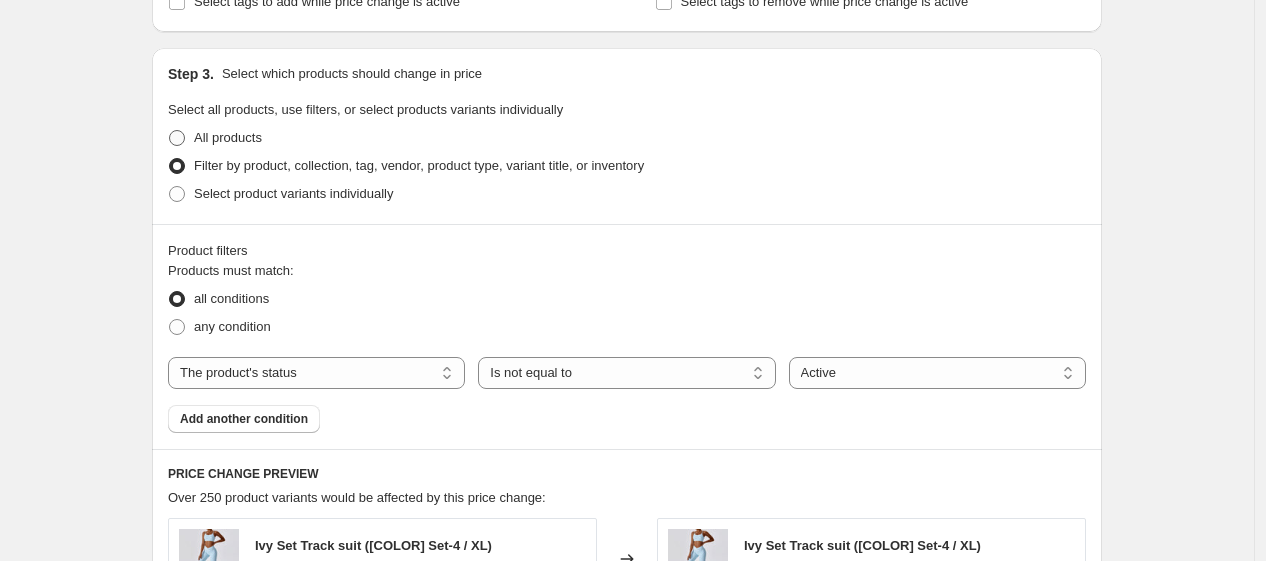click on "All products" at bounding box center [228, 137] 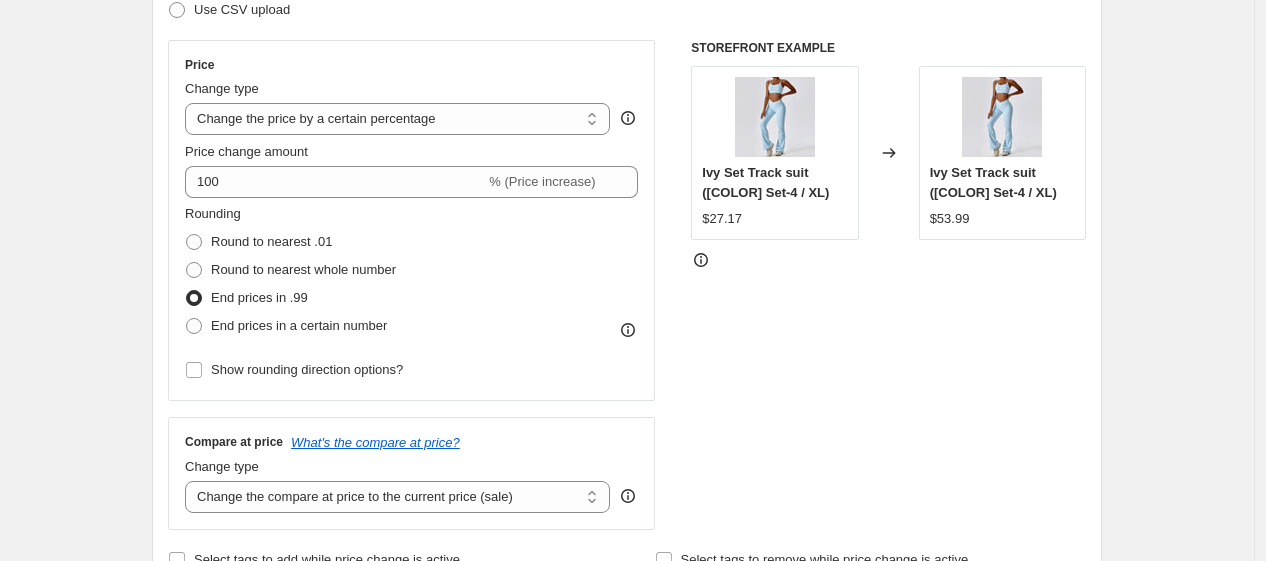scroll, scrollTop: 217, scrollLeft: 0, axis: vertical 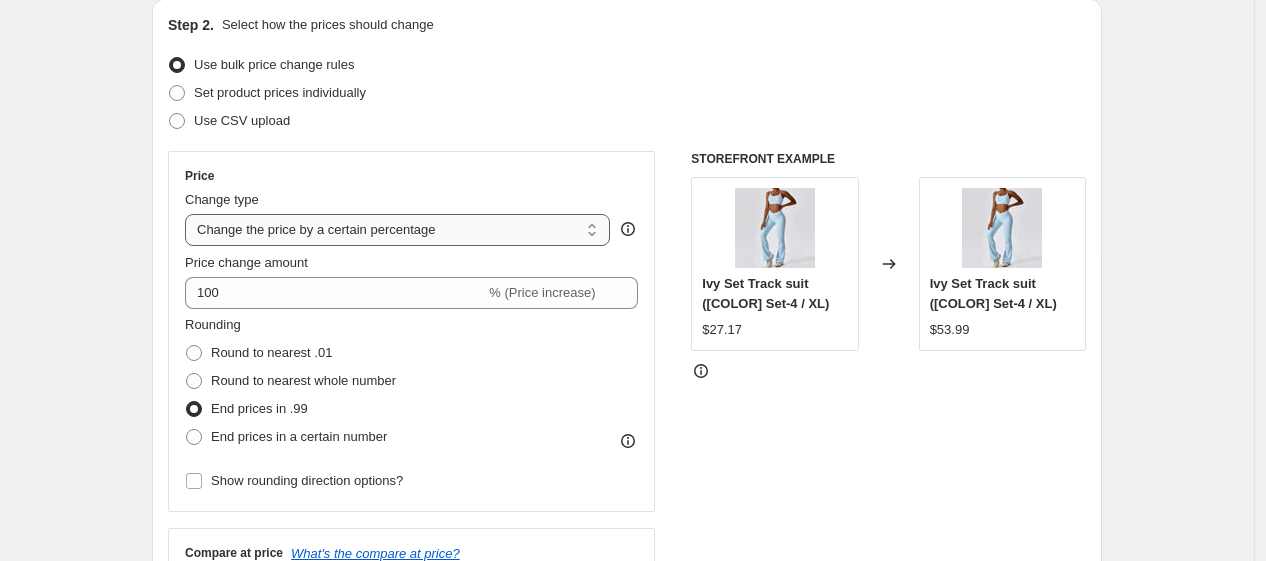 click on "Change the price to a certain amount Change the price by a certain amount Change the price by a certain percentage Change the price to the current compare at price (price before sale) Change the price by a certain amount relative to the compare at price Change the price by a certain percentage relative to the compare at price Don't change the price Change the price by a certain percentage relative to the cost per item Change price to certain cost margin" at bounding box center (397, 230) 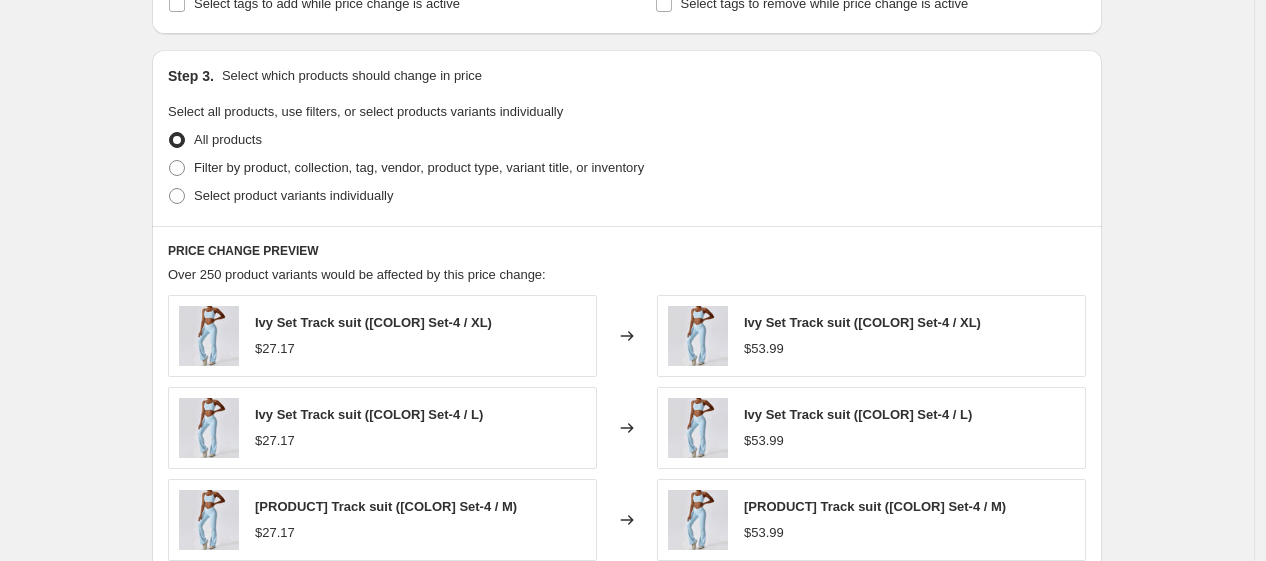 scroll, scrollTop: 1440, scrollLeft: 0, axis: vertical 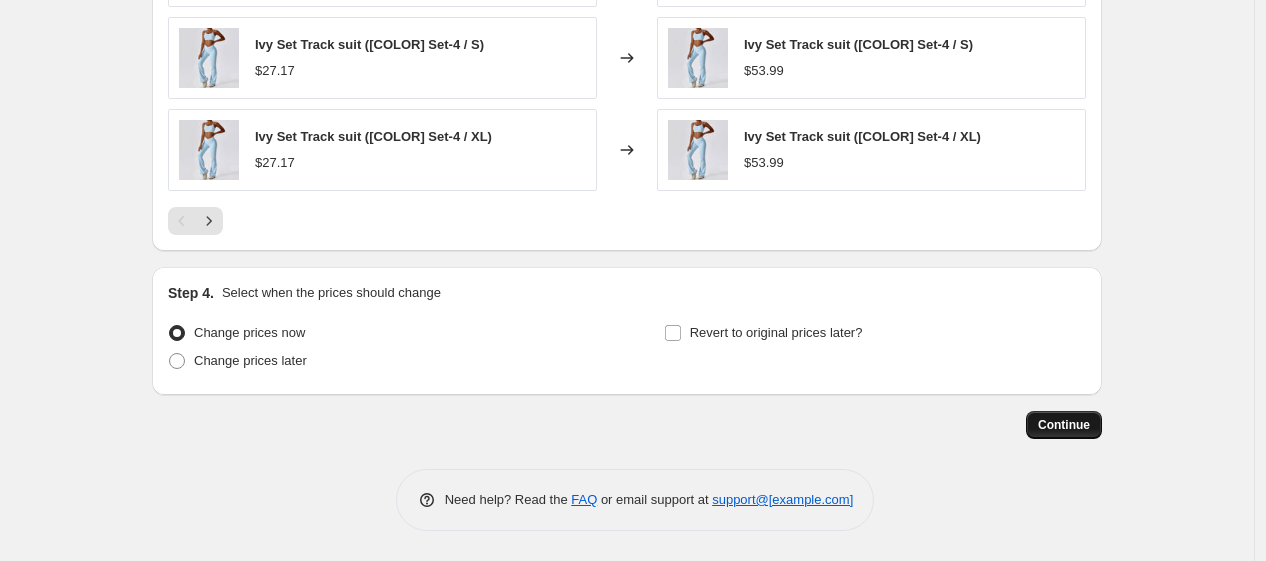 click on "Continue" at bounding box center [1064, 425] 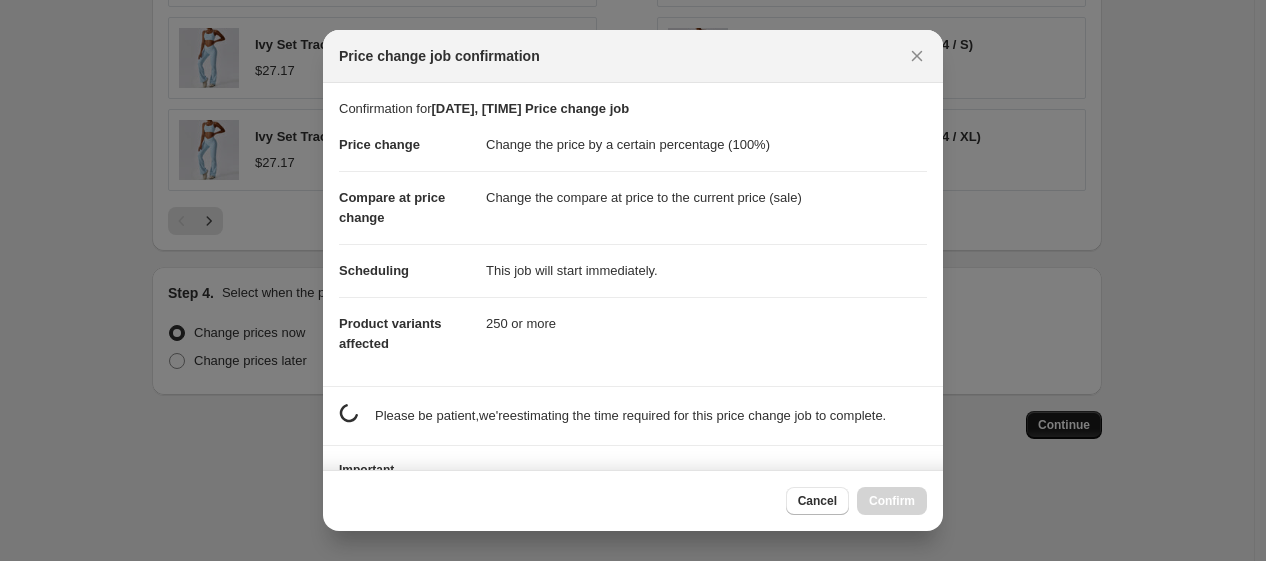 scroll, scrollTop: 0, scrollLeft: 0, axis: both 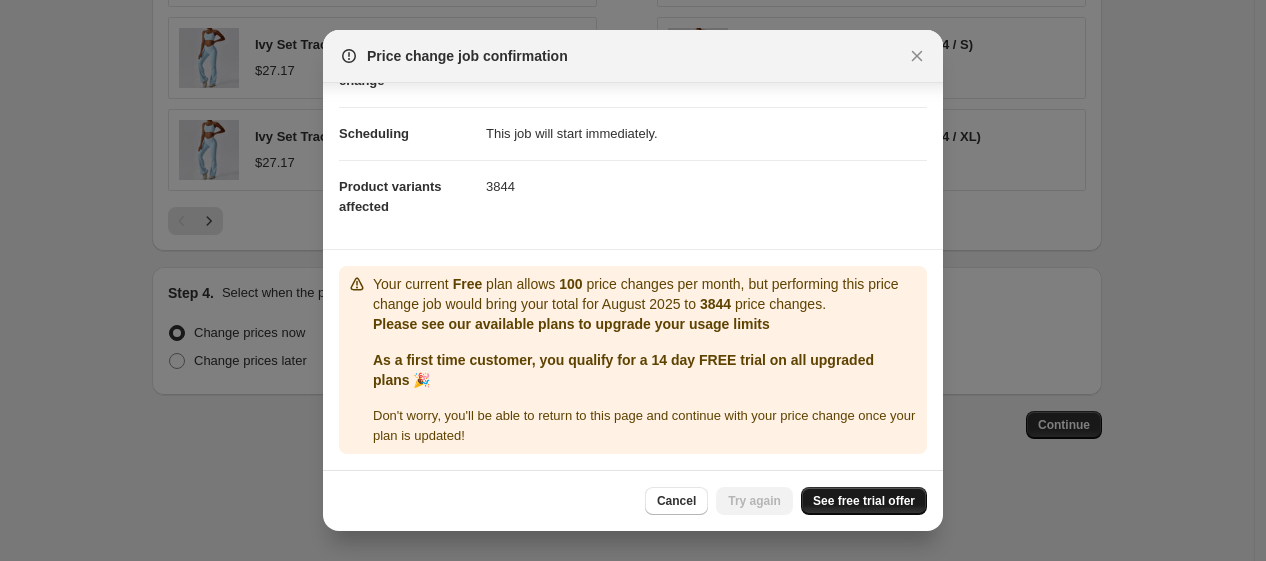 click on "See free trial offer" at bounding box center (864, 501) 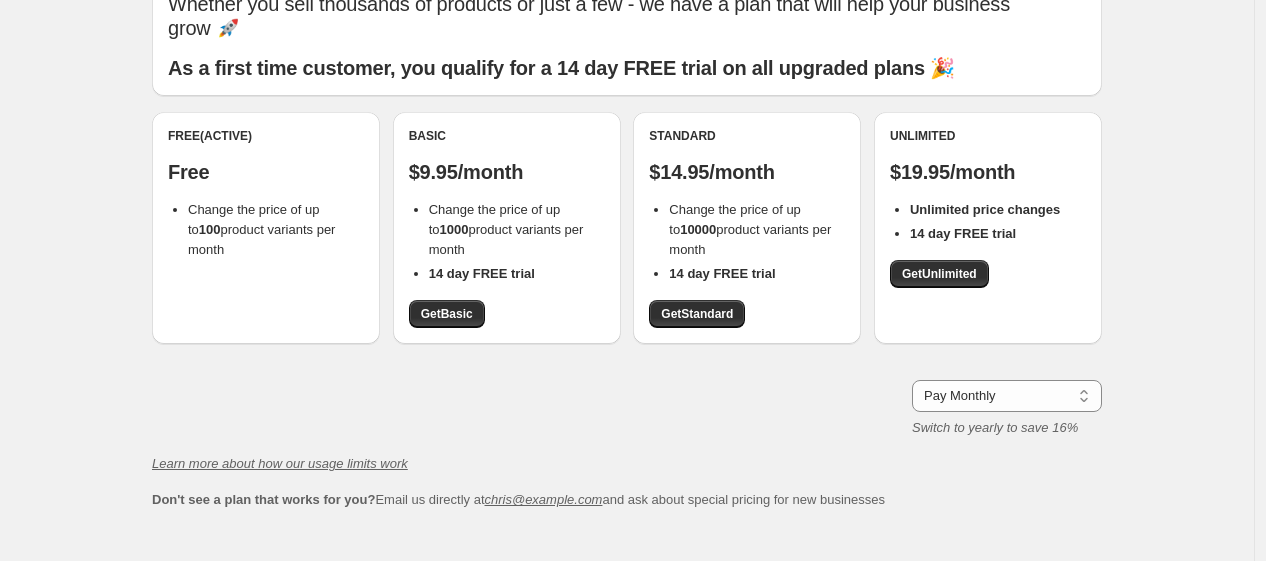 scroll, scrollTop: 0, scrollLeft: 0, axis: both 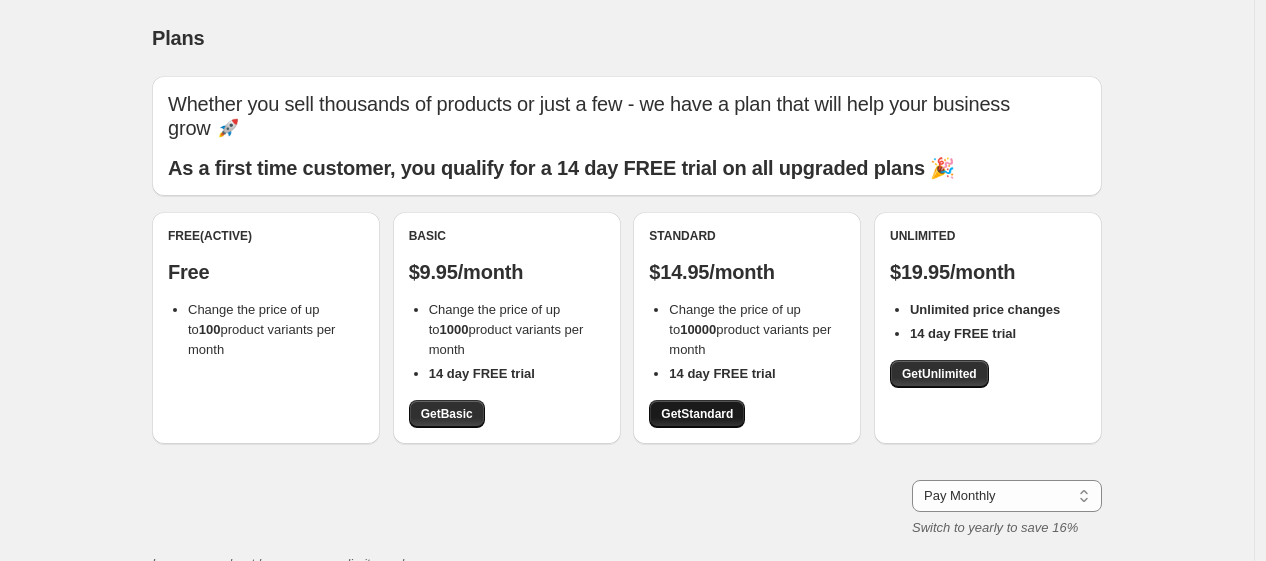 click on "Get  Standard" at bounding box center (697, 414) 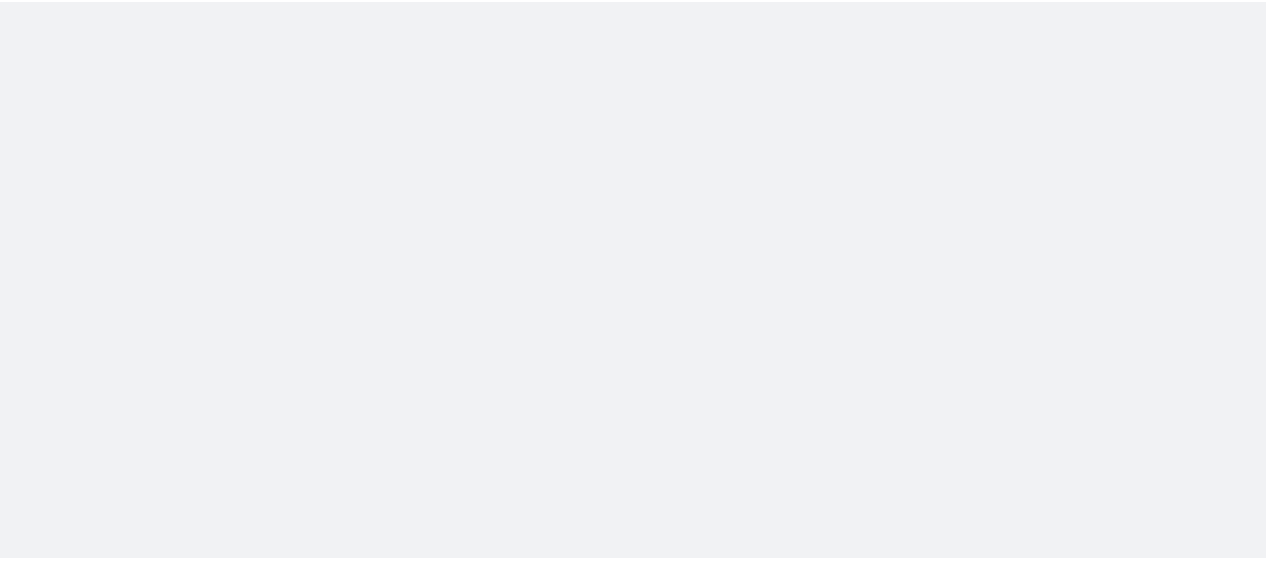 scroll, scrollTop: 0, scrollLeft: 0, axis: both 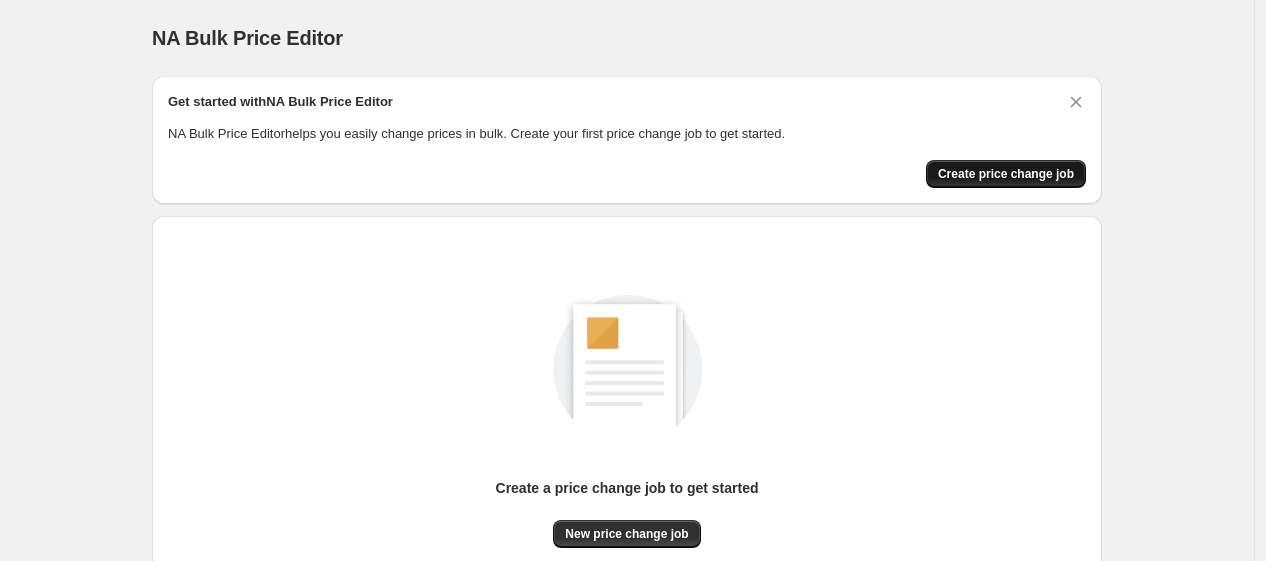 click on "Create price change job" at bounding box center [1006, 174] 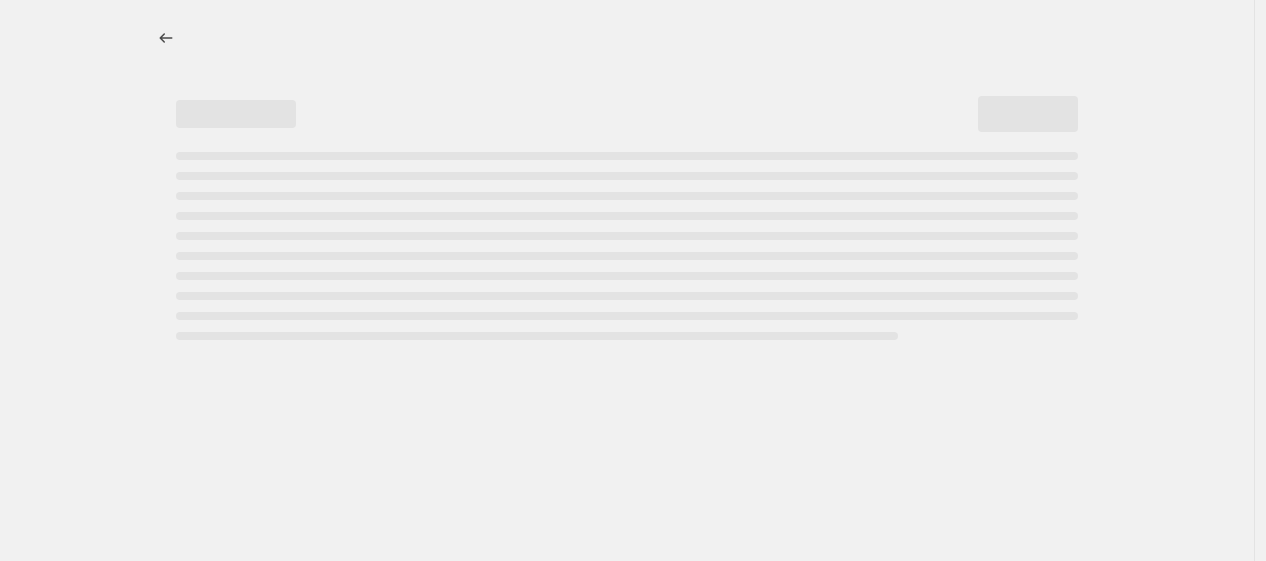 select on "percentage" 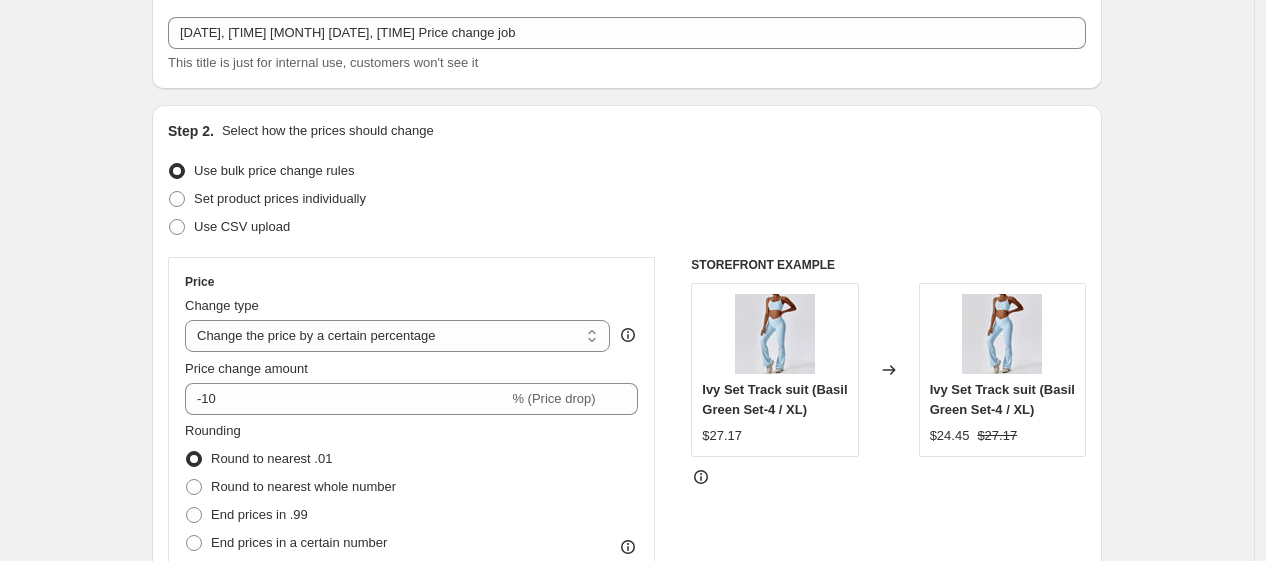 scroll, scrollTop: 222, scrollLeft: 0, axis: vertical 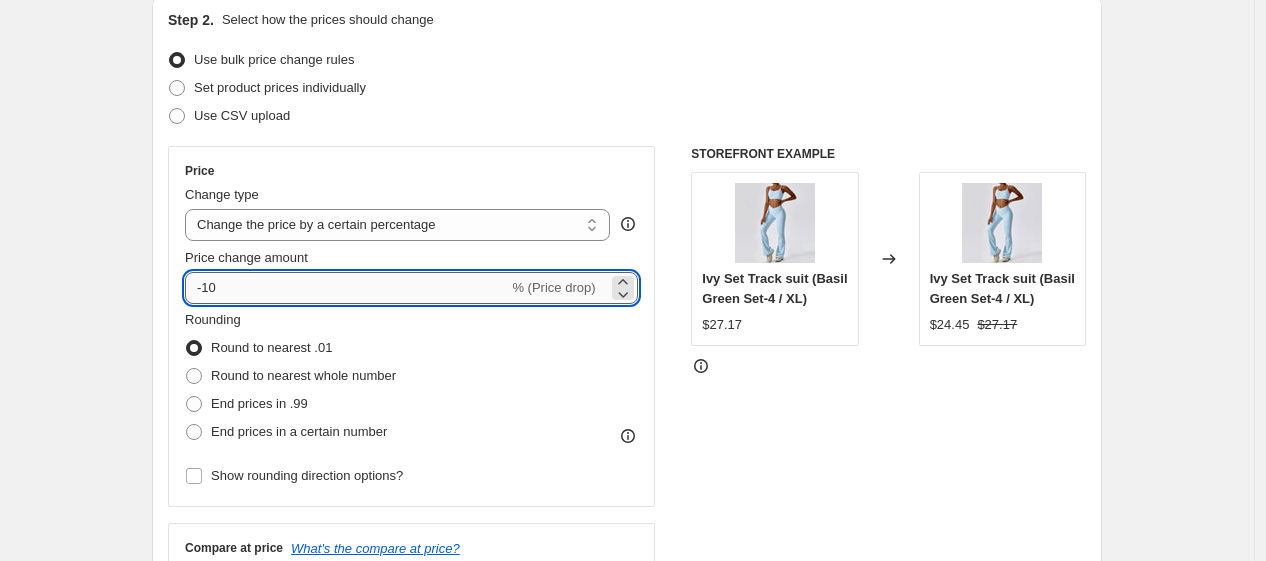 click on "-10" at bounding box center [346, 288] 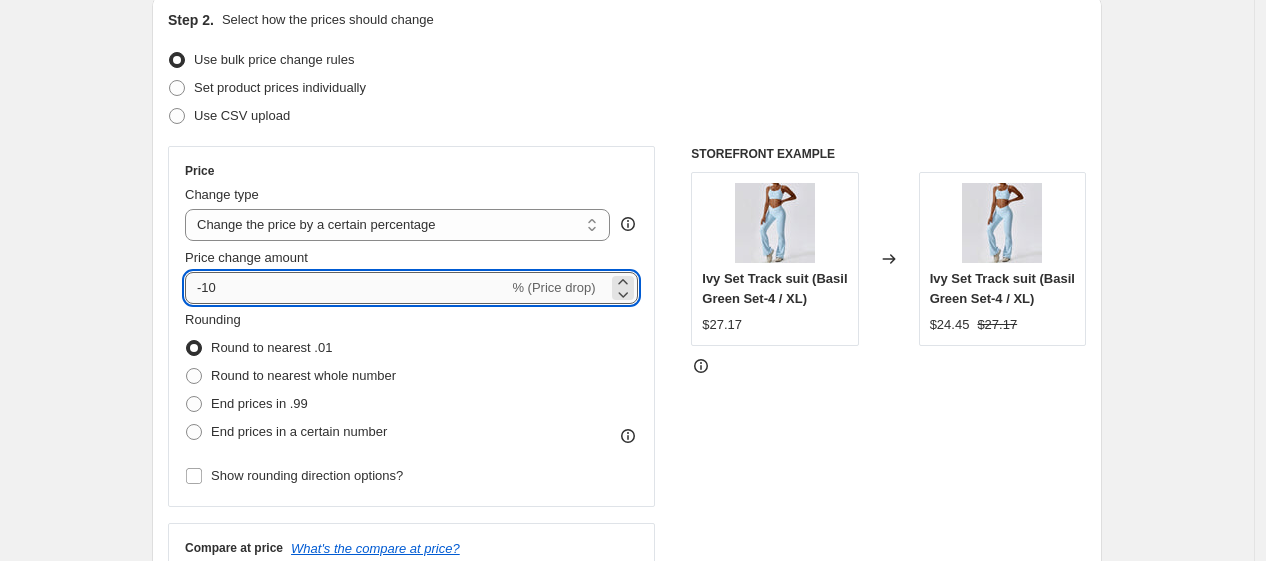 click on "-10" at bounding box center (346, 288) 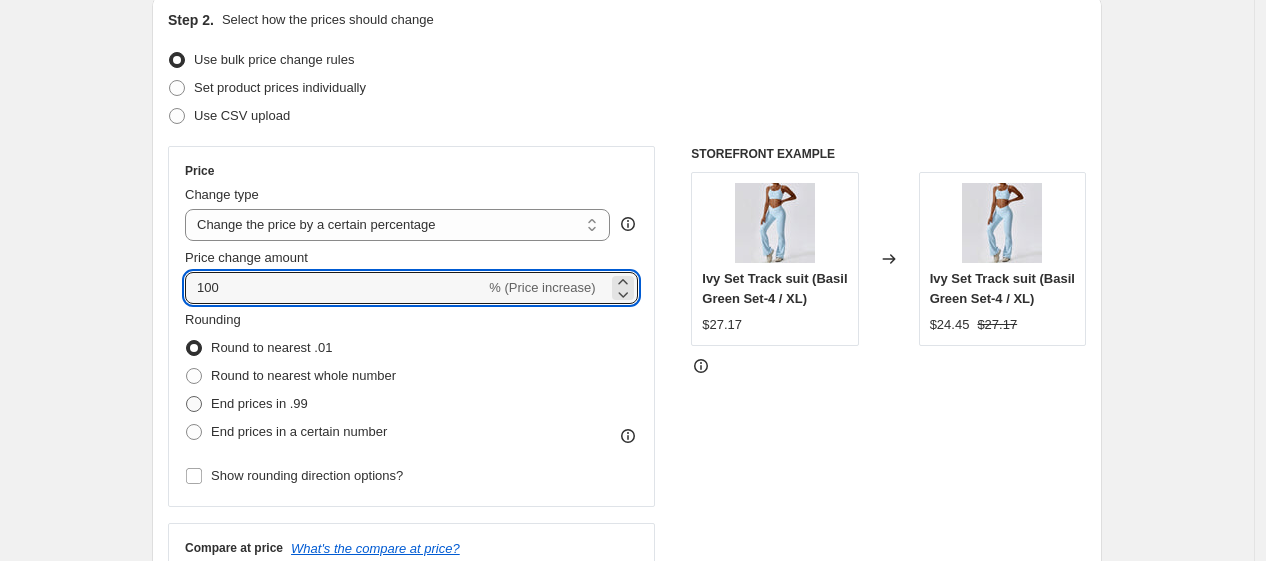 type on "100" 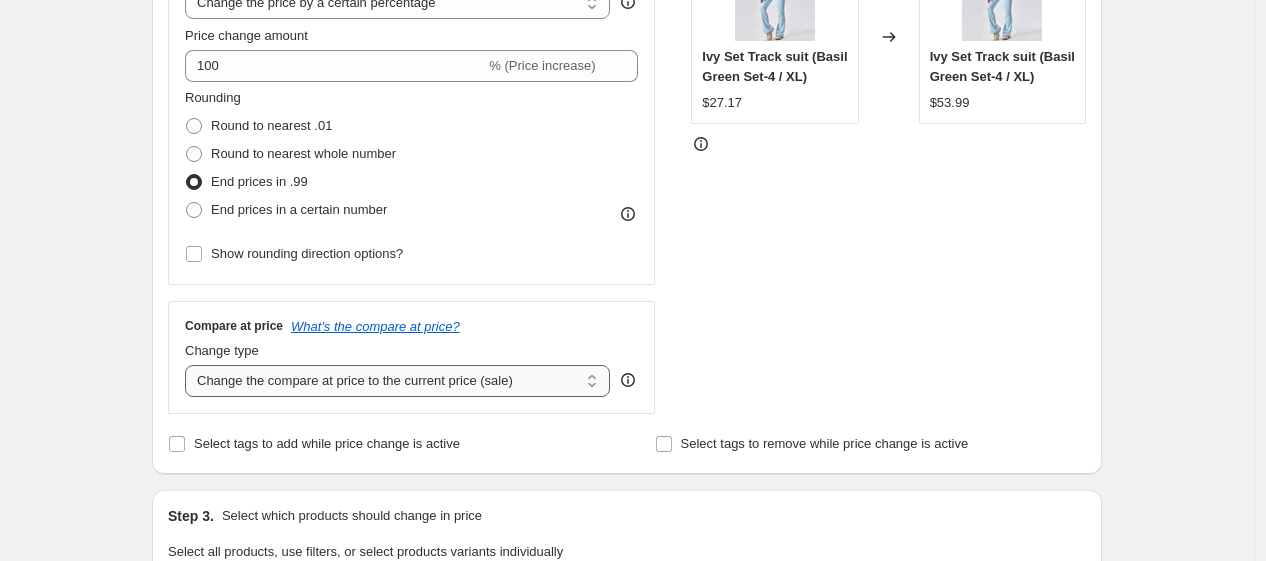 scroll, scrollTop: 333, scrollLeft: 0, axis: vertical 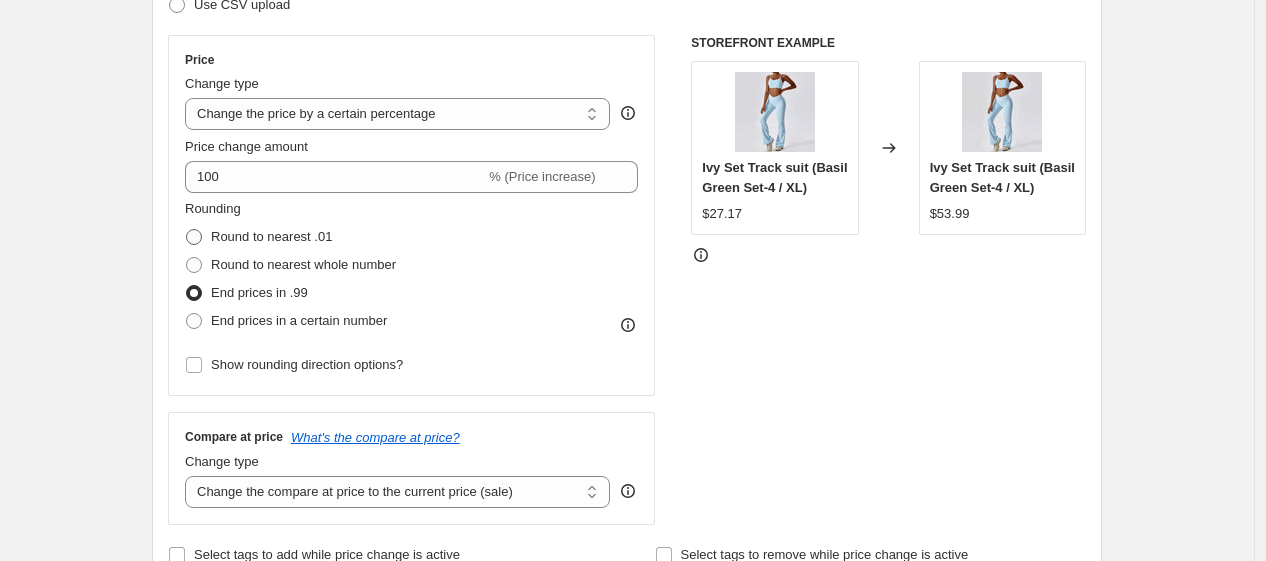 click on "Round to nearest .01" at bounding box center [271, 236] 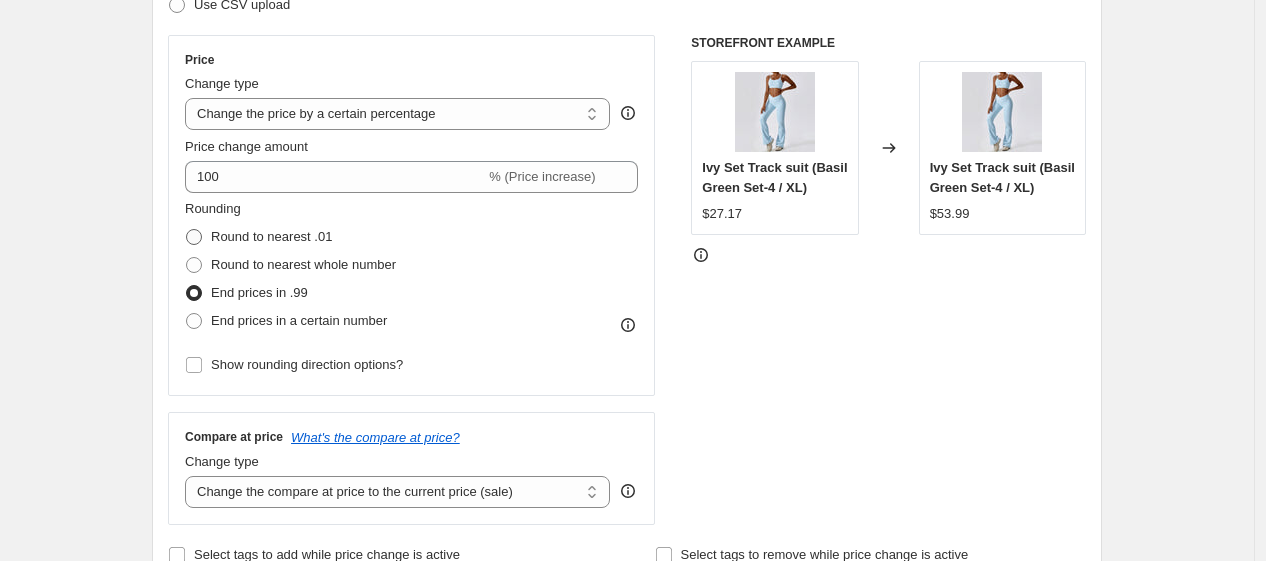 radio on "true" 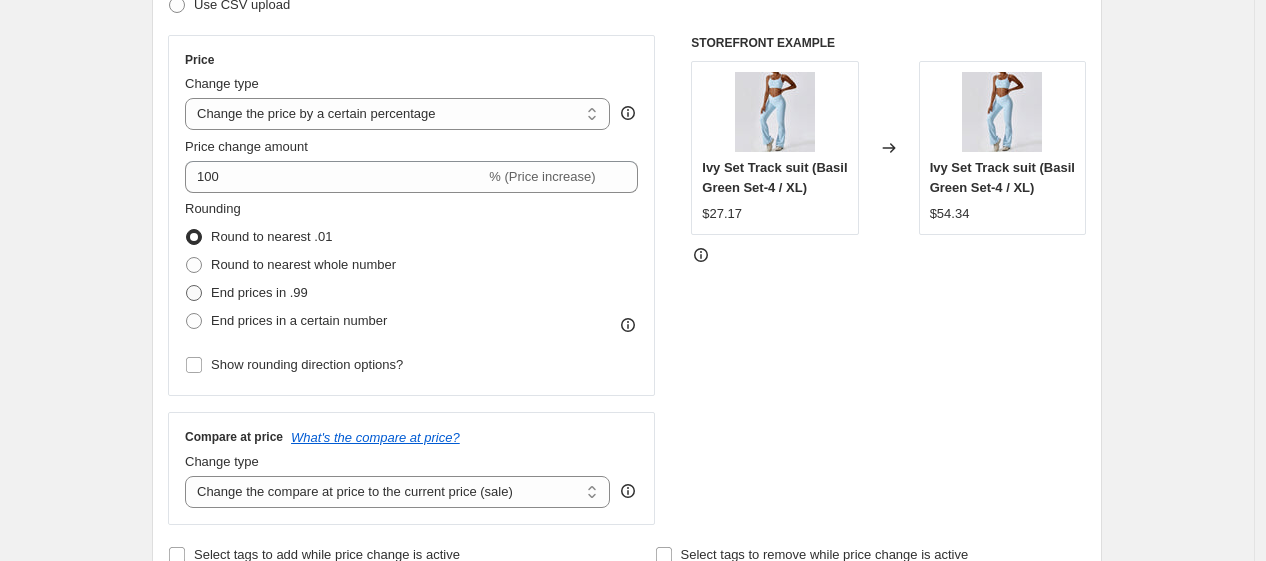 click on "End prices in .99" at bounding box center (259, 292) 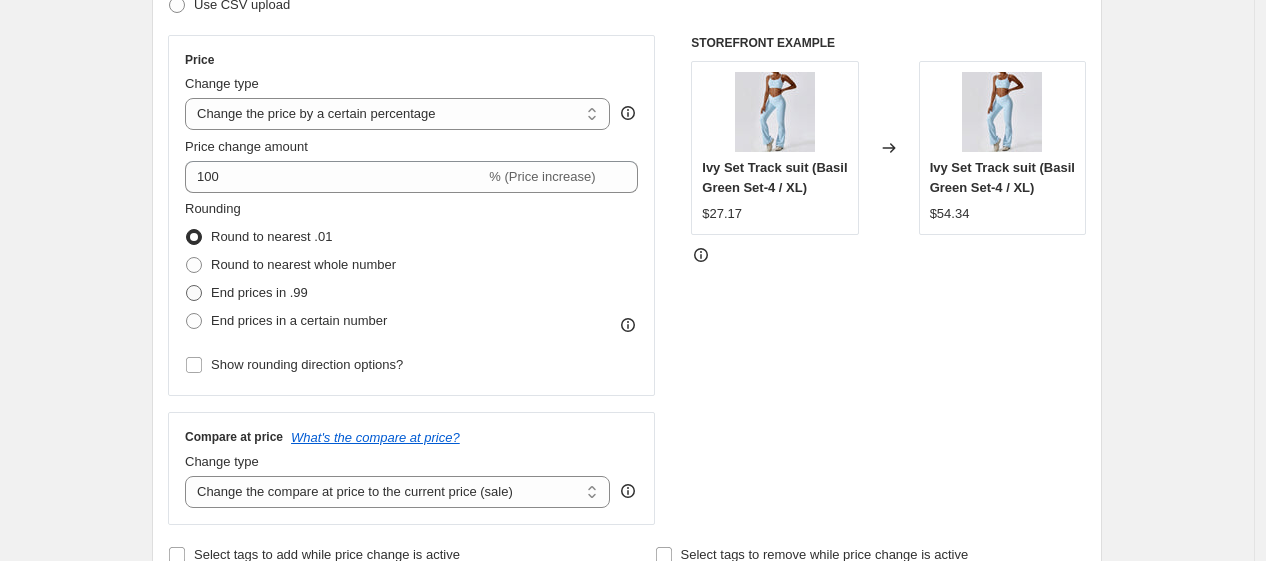 radio on "true" 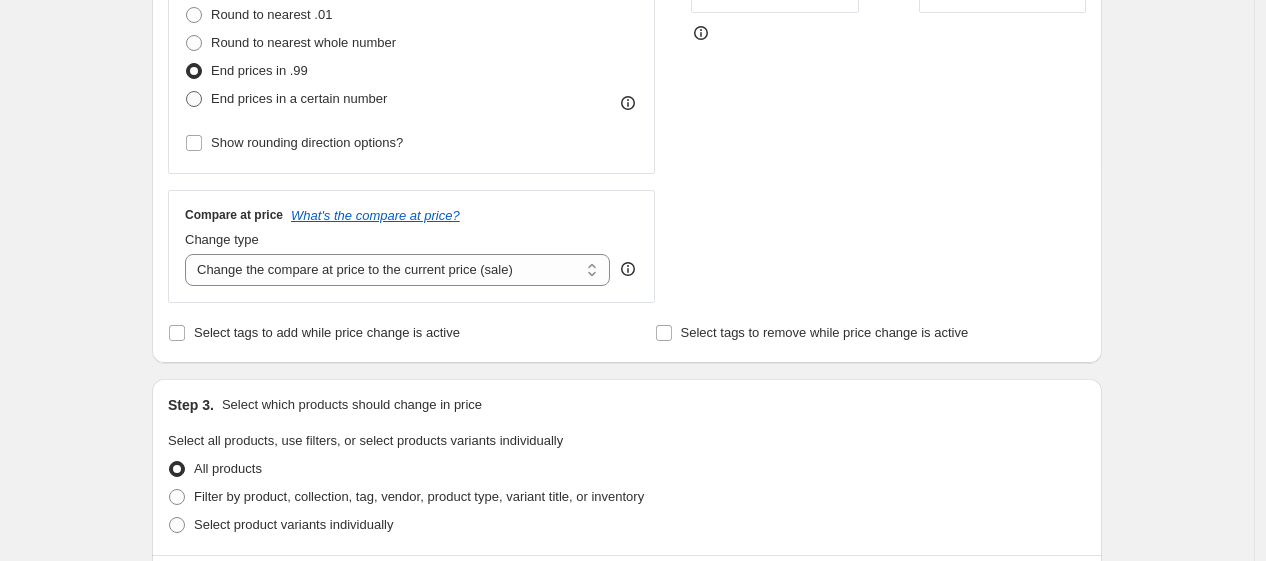 scroll, scrollTop: 222, scrollLeft: 0, axis: vertical 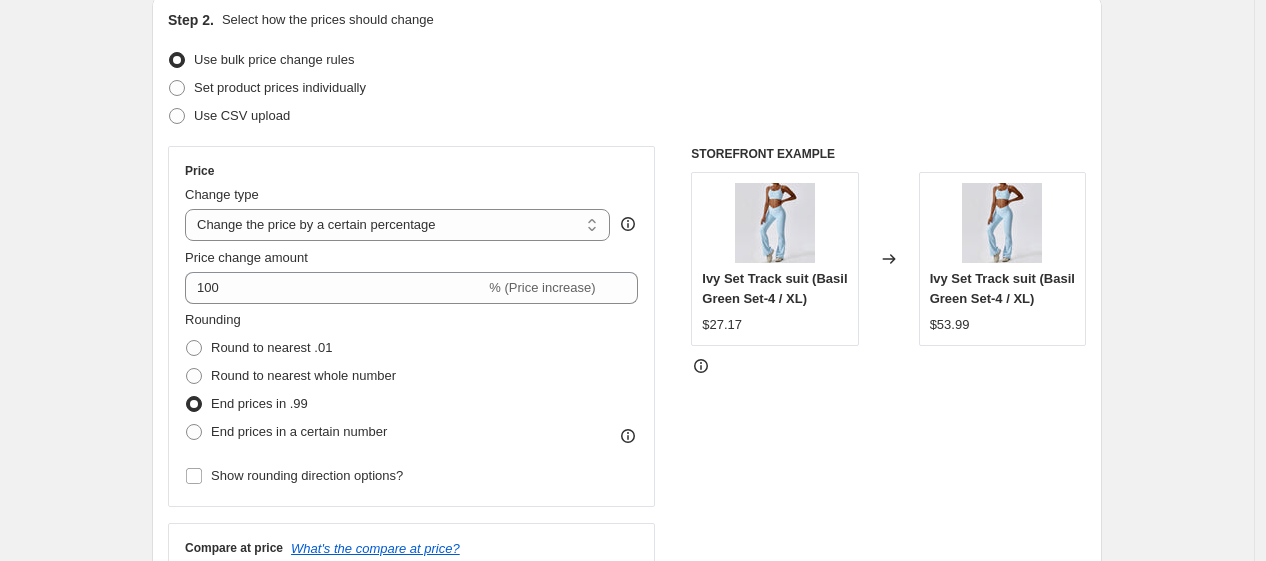 click on "STOREFRONT EXAMPLE Ivy Set  Track suit (Basil Green Set-4 / XL) $27.17 Changed to Ivy Set  Track suit (Basil Green Set-4 / XL) $53.99" at bounding box center (888, 391) 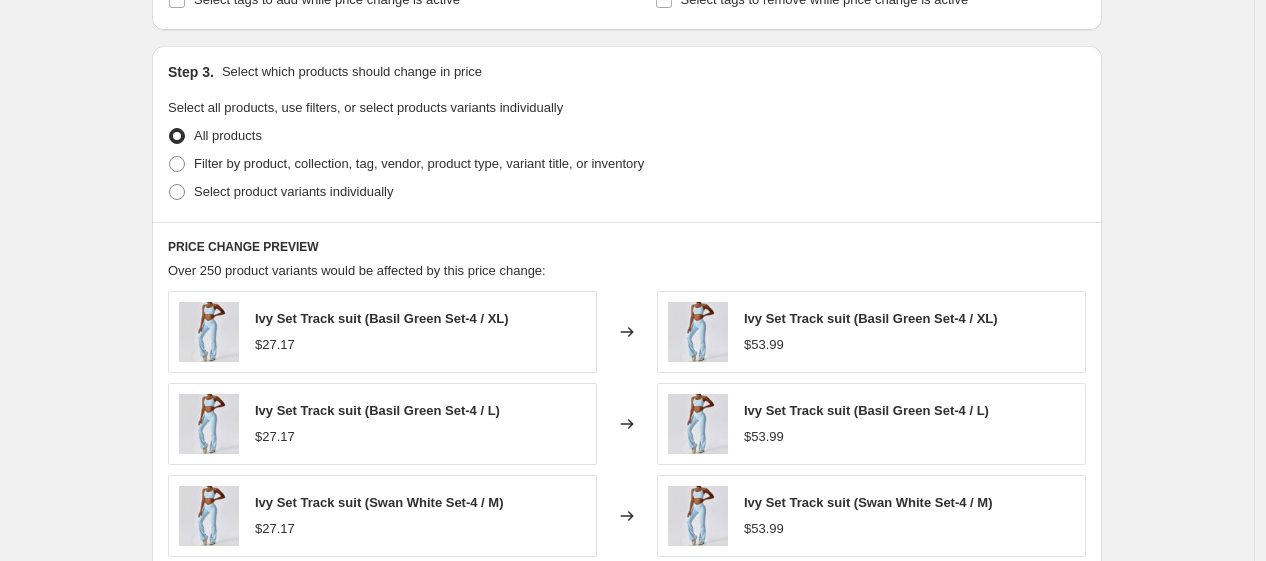 scroll, scrollTop: 1333, scrollLeft: 0, axis: vertical 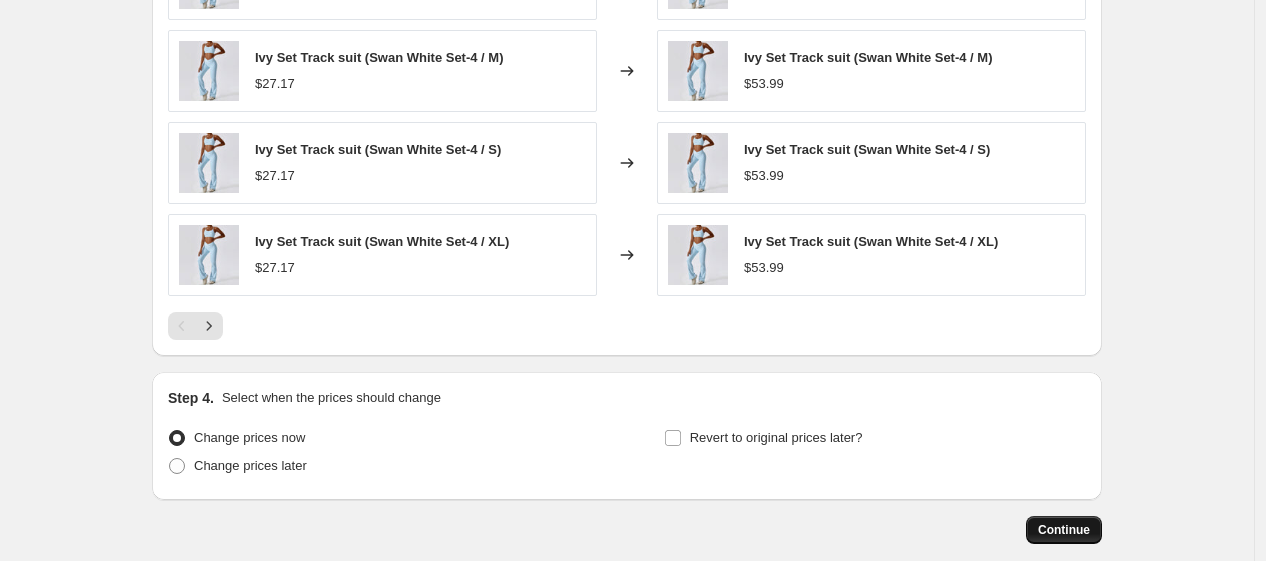 click on "Continue" at bounding box center (1064, 530) 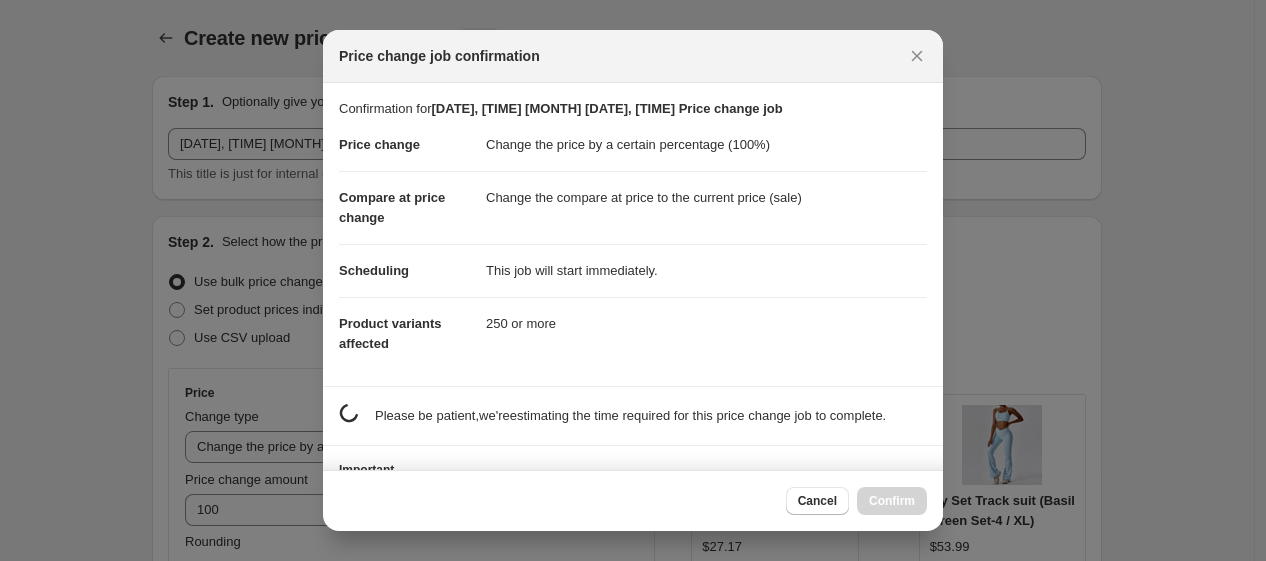 scroll, scrollTop: 1333, scrollLeft: 0, axis: vertical 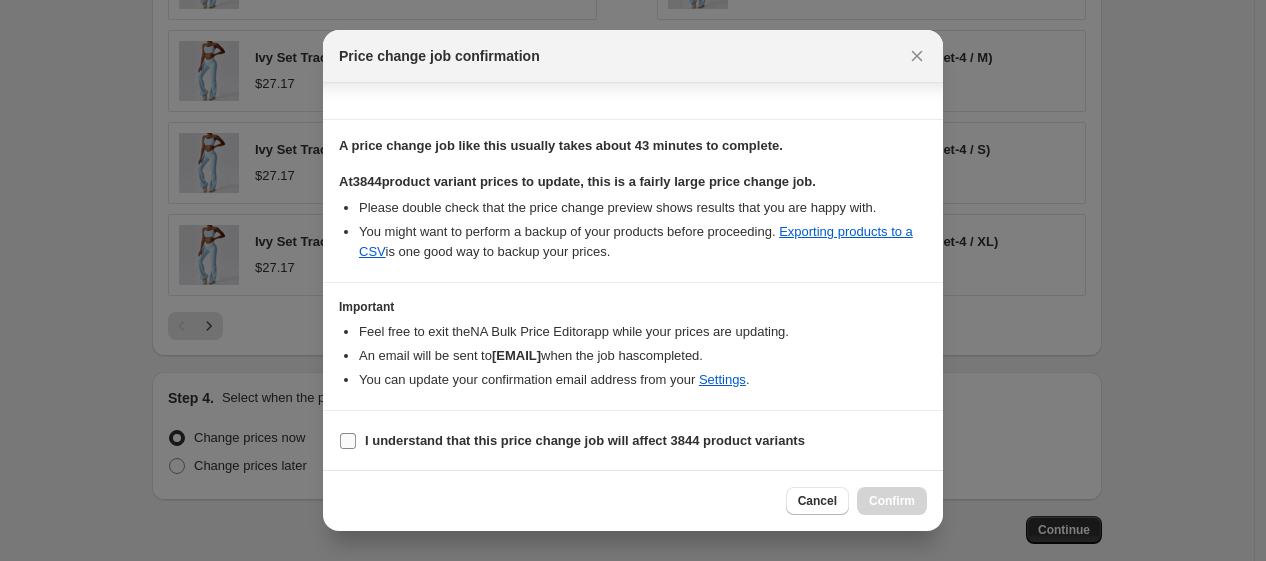 click on "I understand that this price change job will affect 3844 product variants" at bounding box center (585, 440) 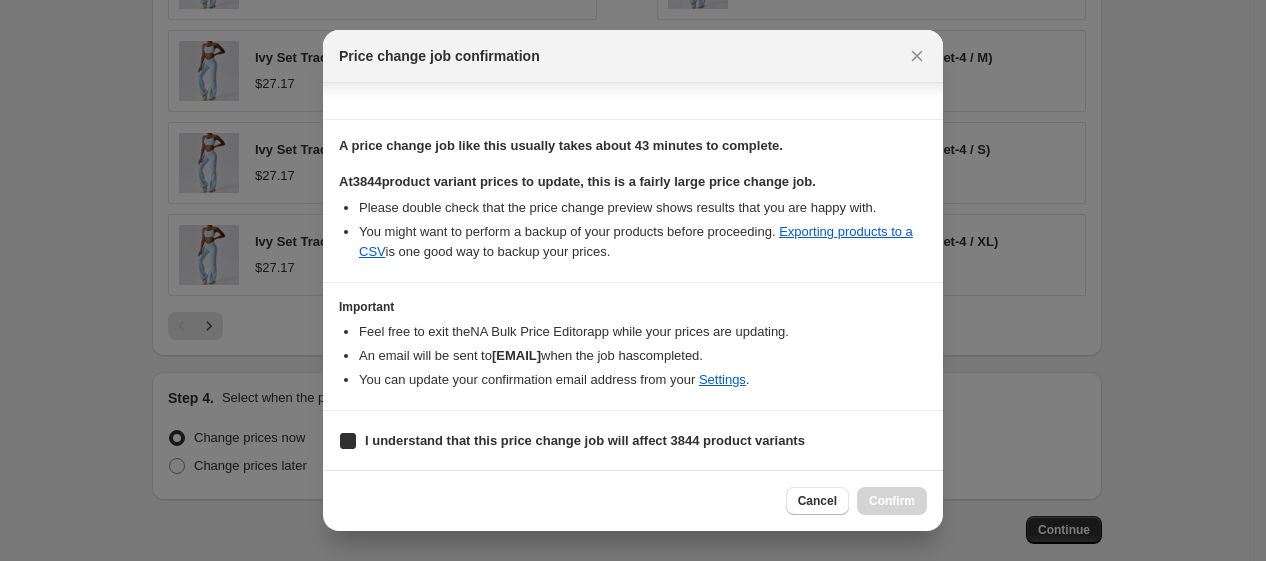 checkbox on "true" 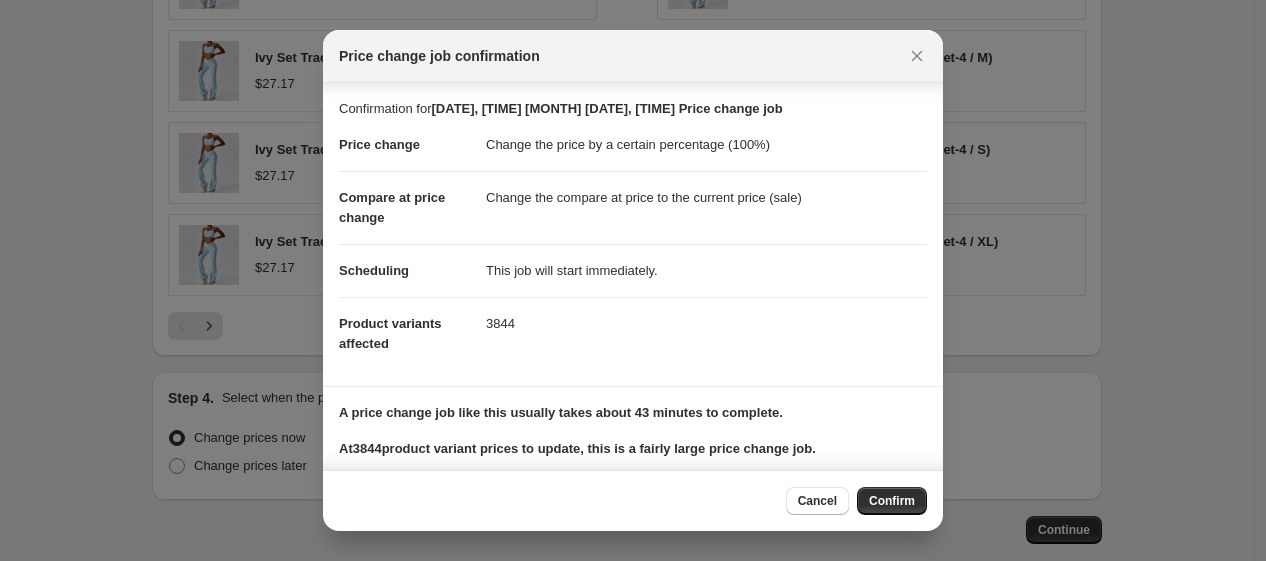 scroll, scrollTop: 222, scrollLeft: 0, axis: vertical 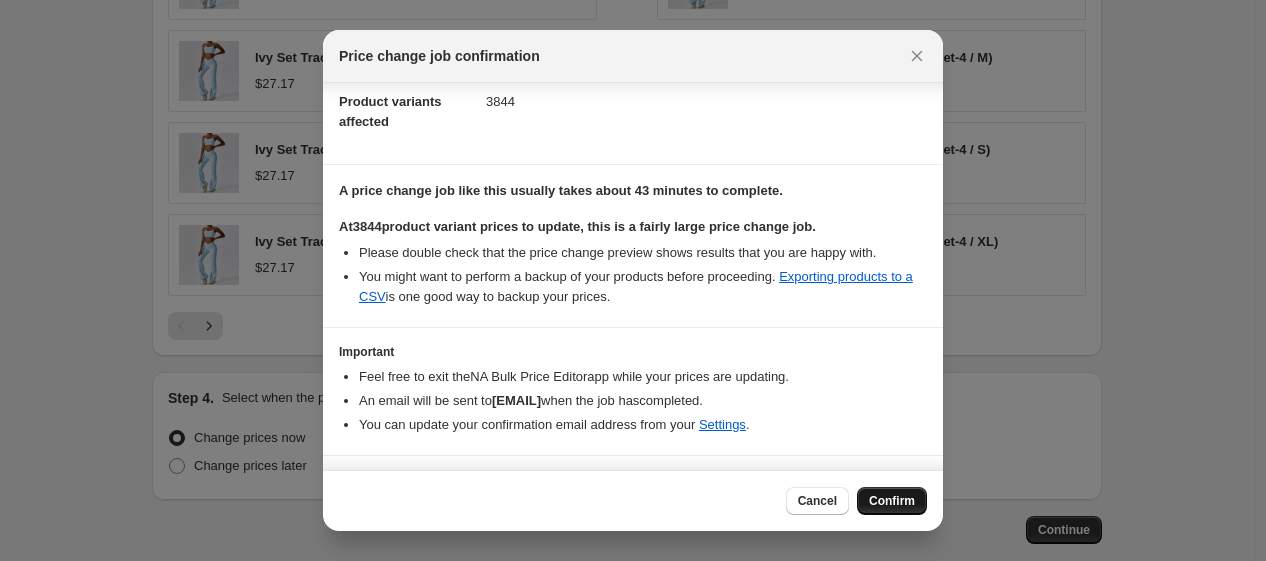 click on "Confirm" at bounding box center (892, 501) 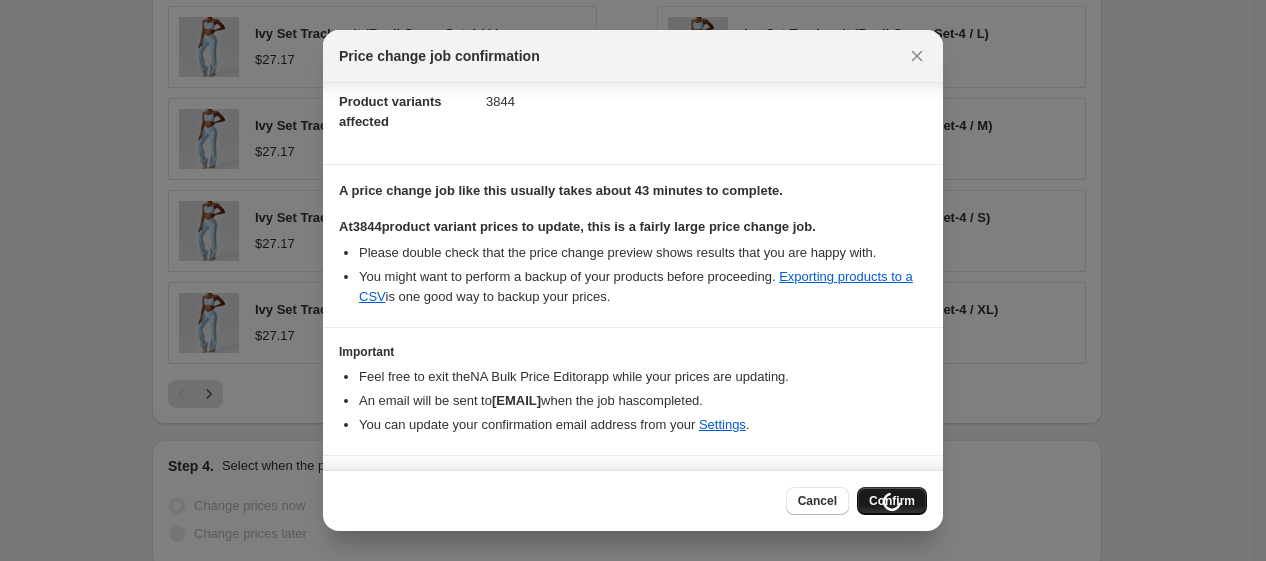 scroll, scrollTop: 1401, scrollLeft: 0, axis: vertical 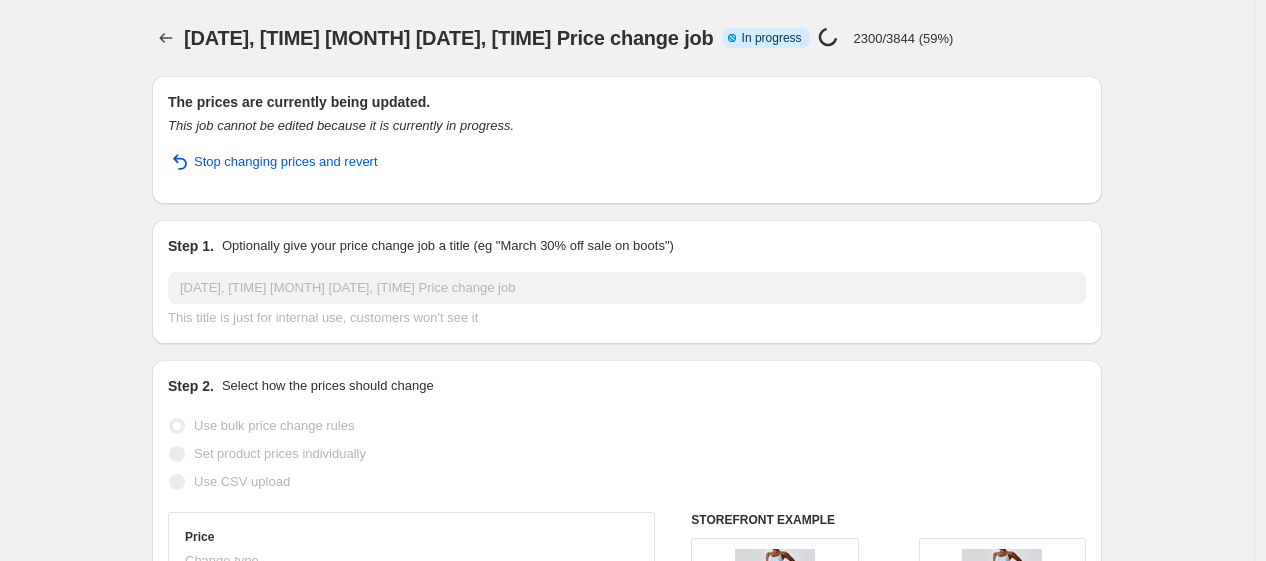 click on "Aug 4, 2025, 7:29:01 AM Price change job. This page is ready Aug 4, 2025, 7:29:01 AM Price change job Info Partially complete In progress Price change job in progress... 2300/3844 (59%)" at bounding box center [627, 38] 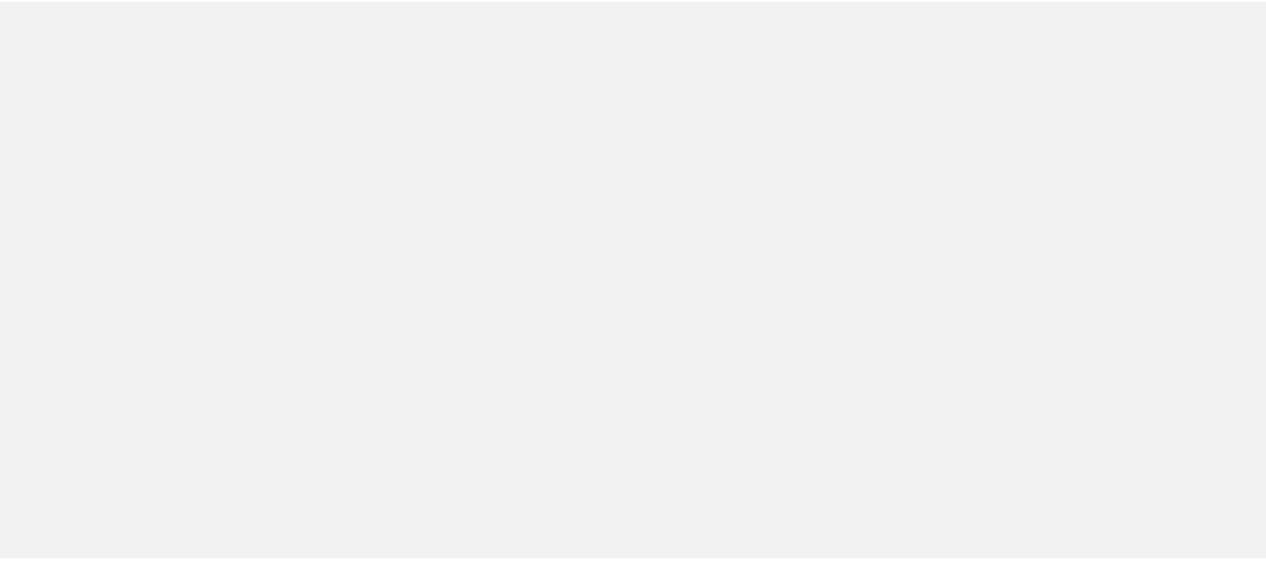 scroll, scrollTop: 0, scrollLeft: 0, axis: both 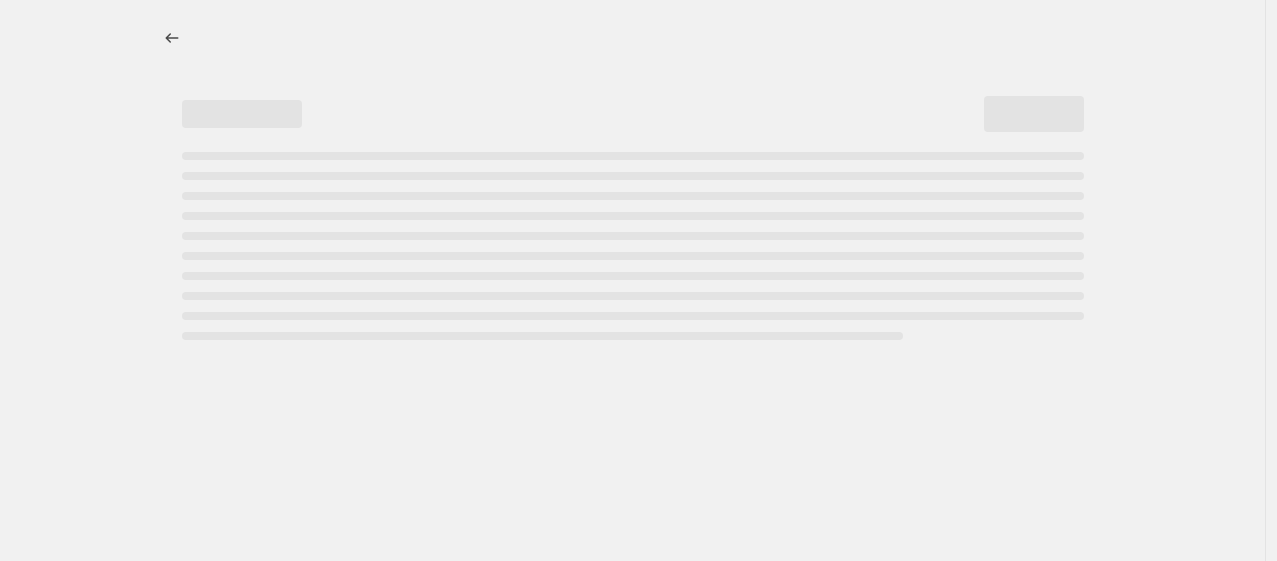 select on "percentage" 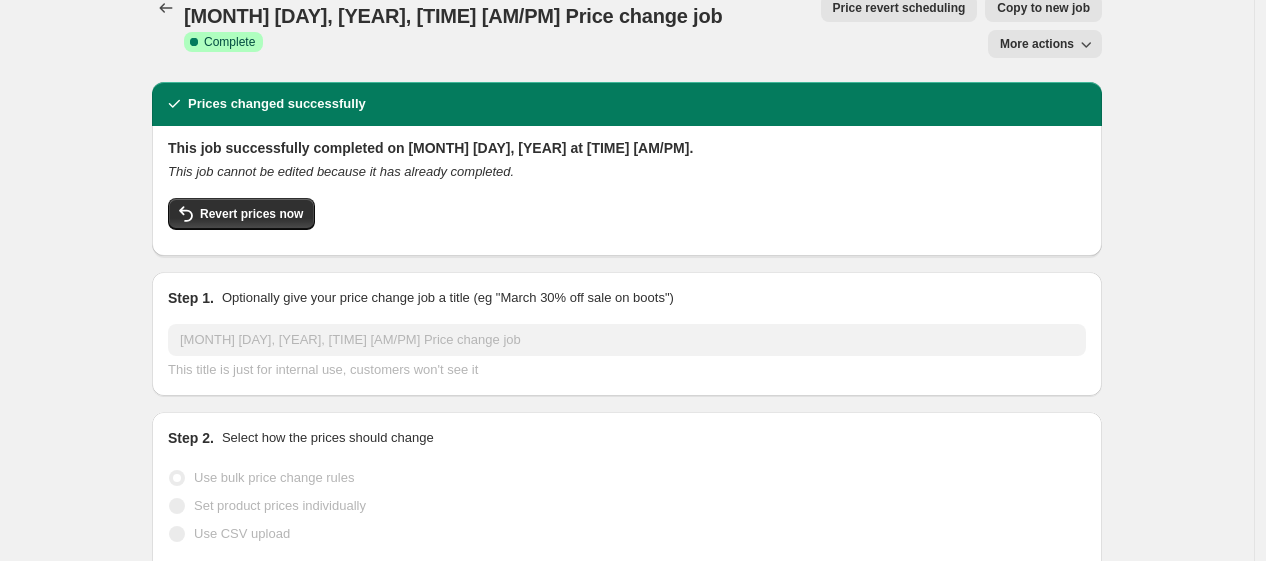 scroll, scrollTop: 0, scrollLeft: 0, axis: both 